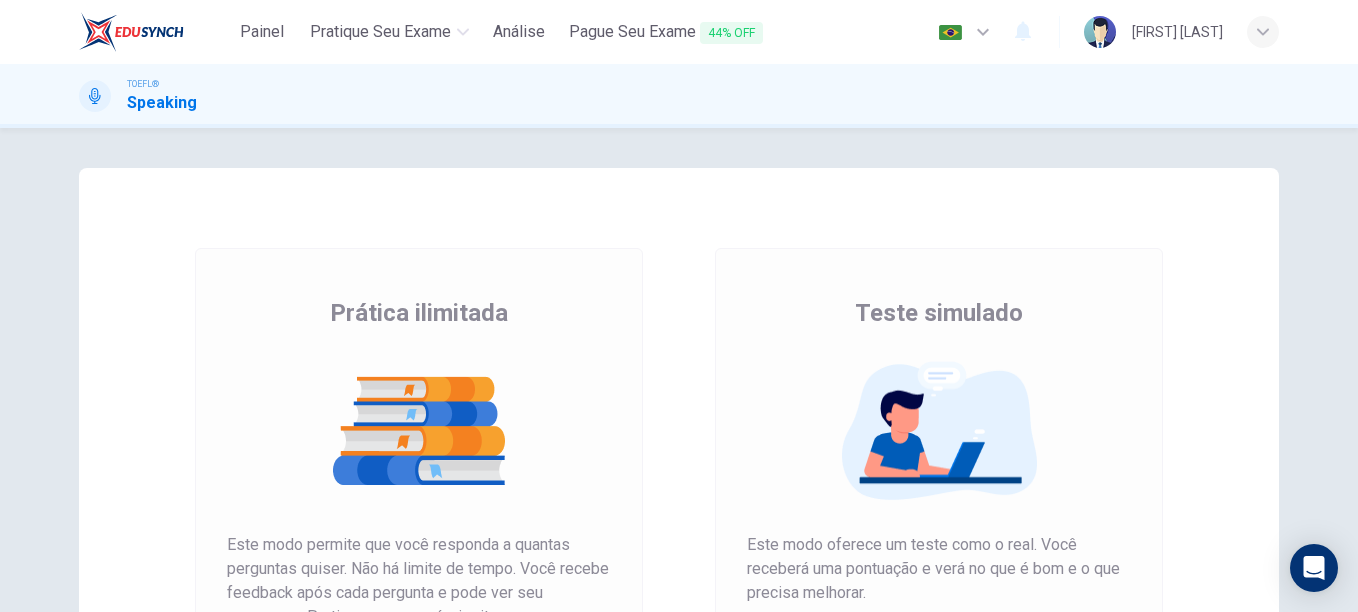 scroll, scrollTop: 0, scrollLeft: 0, axis: both 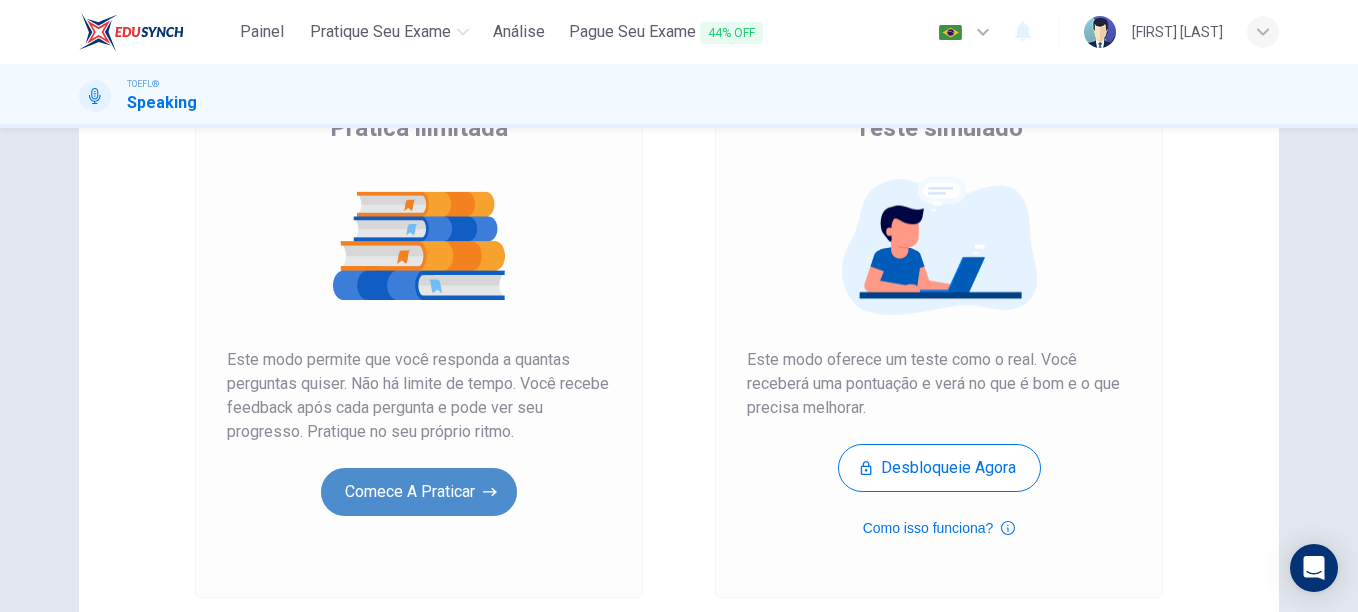click on "Comece a praticar" at bounding box center (419, 492) 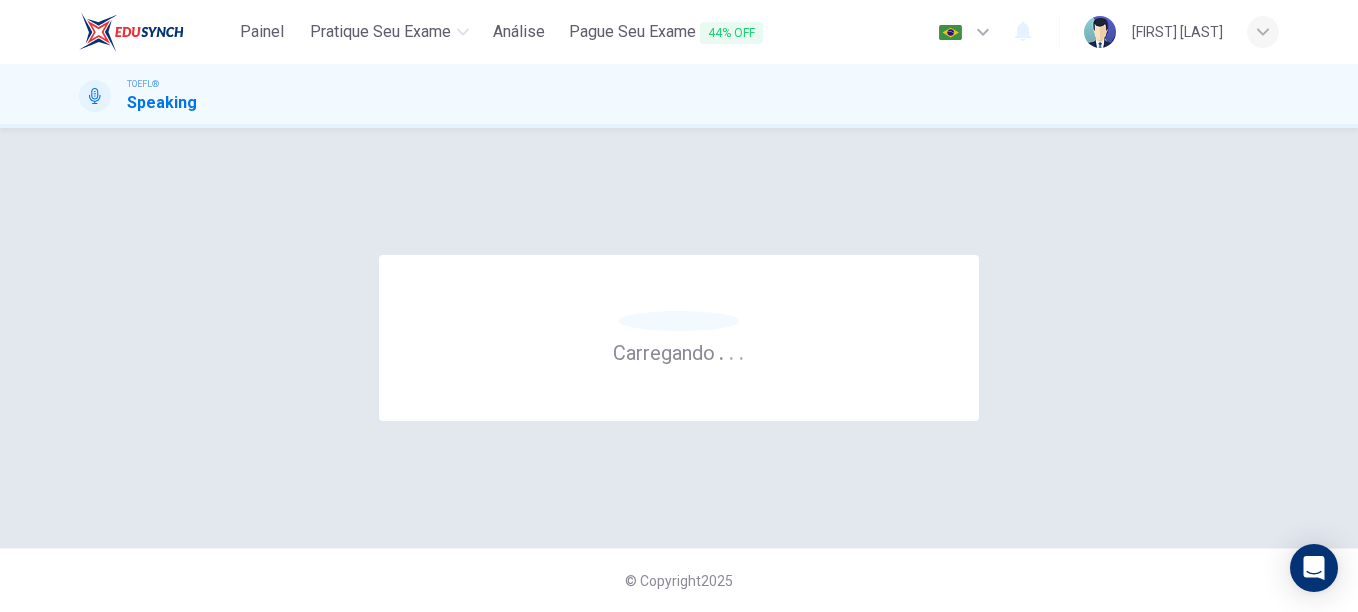 scroll, scrollTop: 0, scrollLeft: 0, axis: both 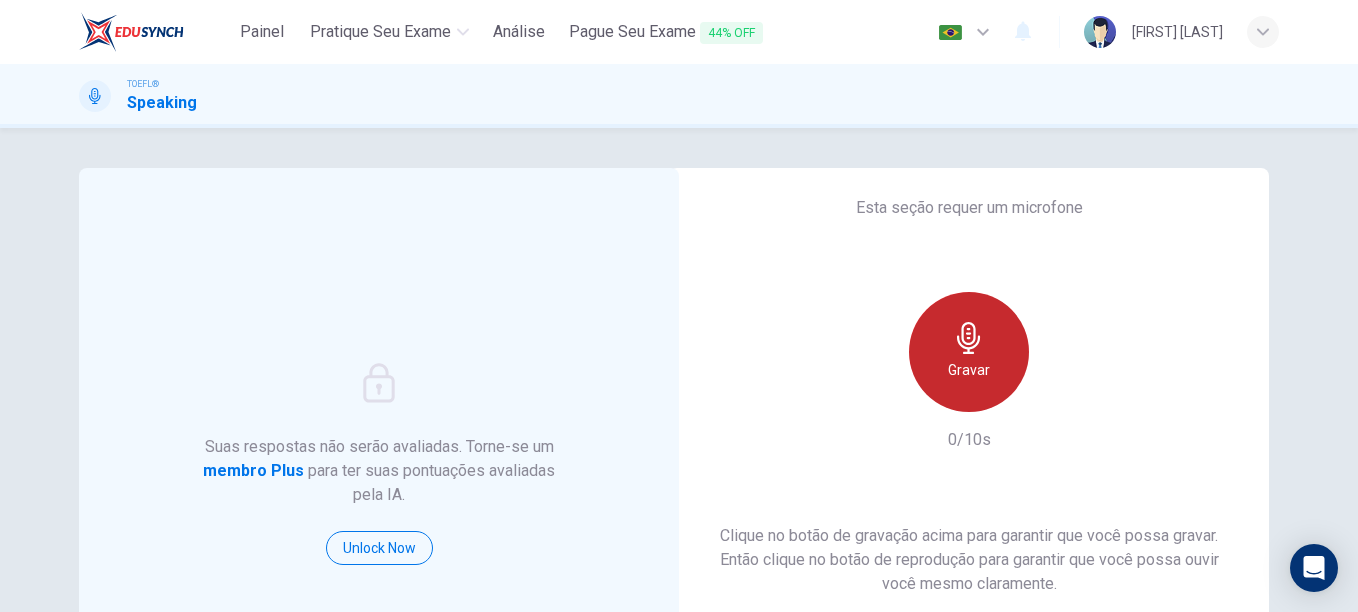 click on "Gravar" at bounding box center [969, 352] 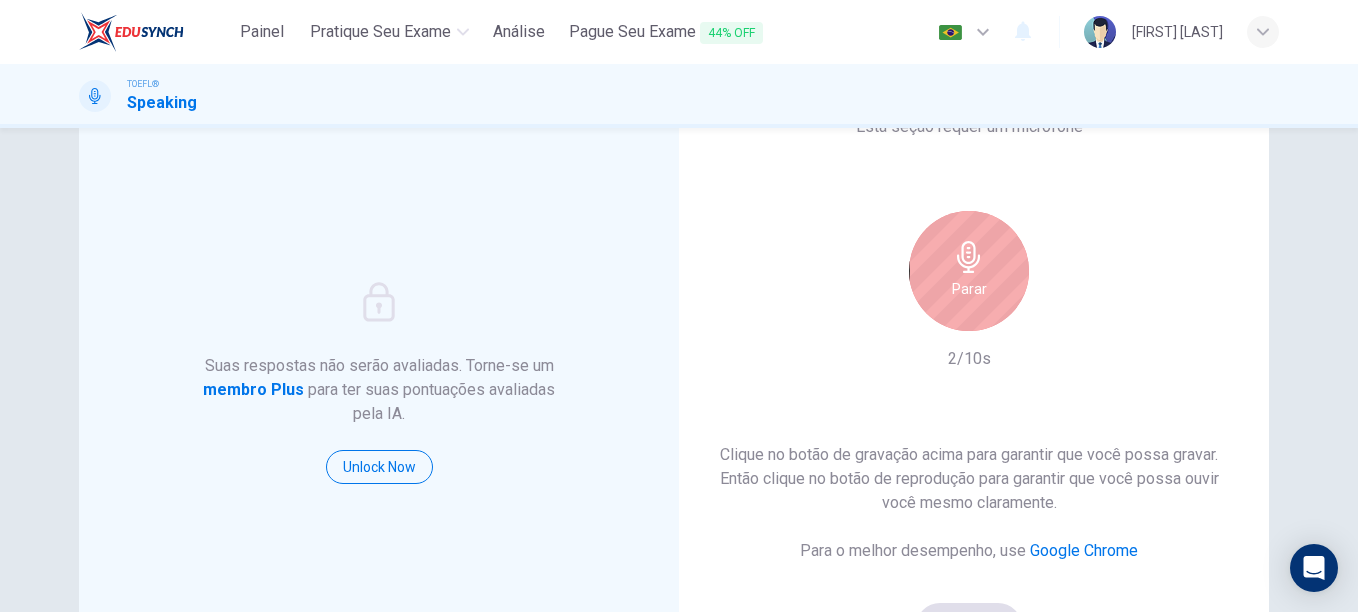 scroll, scrollTop: 144, scrollLeft: 0, axis: vertical 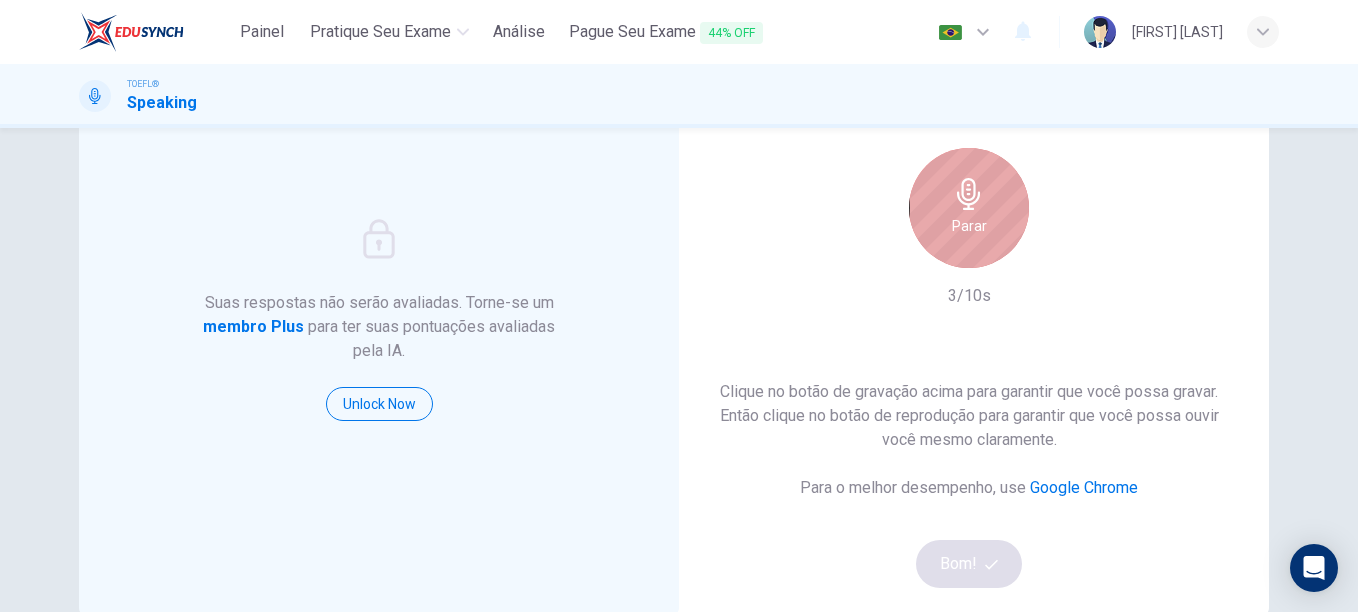 click on "Parar" at bounding box center (969, 226) 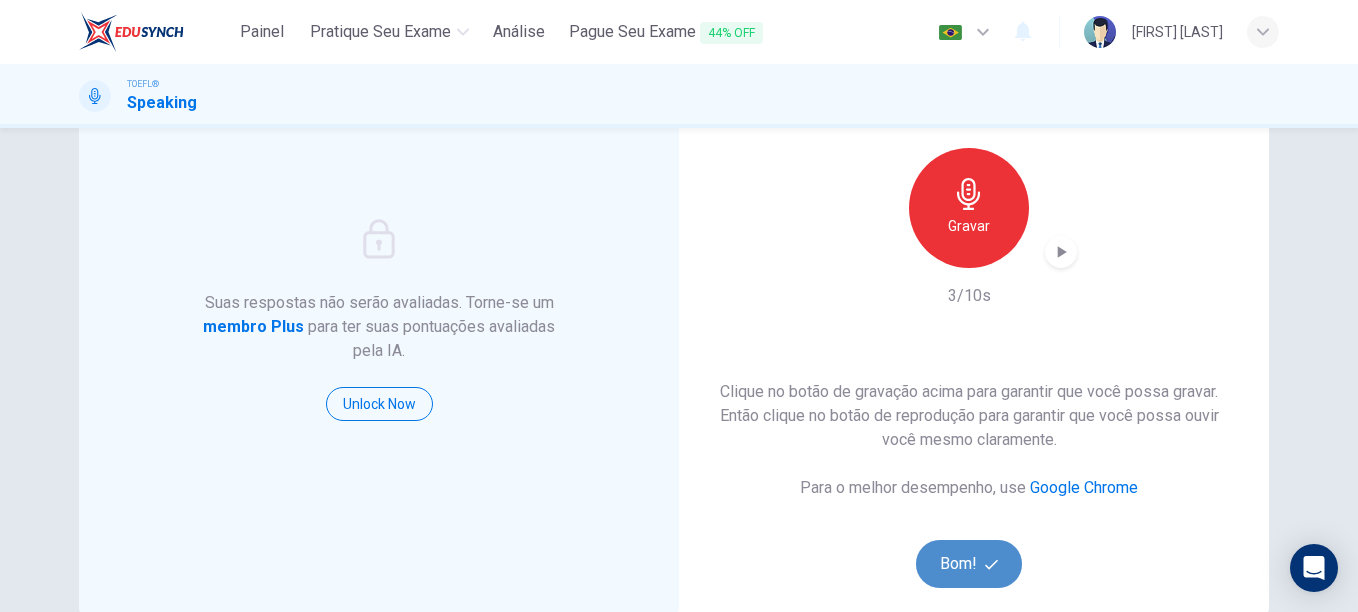click on "Bom!" at bounding box center [969, 564] 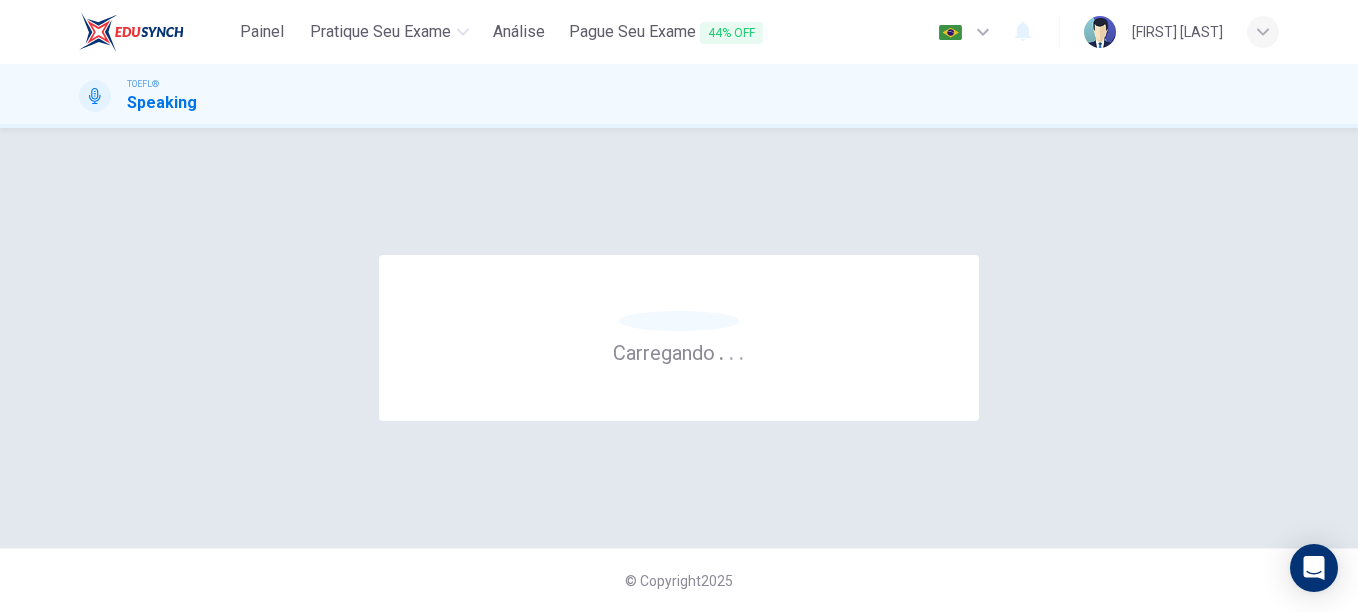 scroll, scrollTop: 0, scrollLeft: 0, axis: both 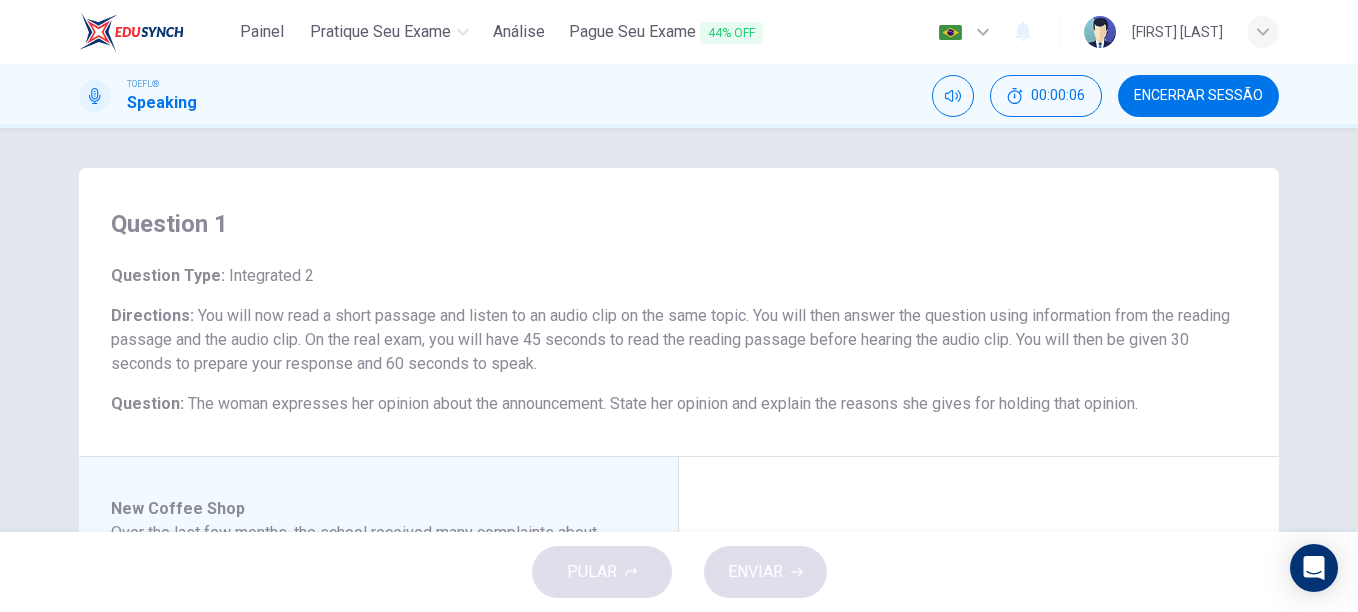 click on "Question   1 Question Type :   Integrated 2 Directions :   You will now read a short passage and listen to an audio clip on the same topic. You will then answer the question using information from the reading passage and the audio clip. On the real exam, you will have 45 seconds to read the reading passage before hearing the audio clip. You will then be given 30 seconds to prepare your response and 60 seconds to speak. Question :     The woman expresses her opinion about the announcement. State her opinion and explain the reasons she gives for holding that opinion.  Maximum of 60 seconds Gravar 0/60s New Coffee Shop Ouça o seguinte áudio antes de responder a pergunta : 00m 54s Maximum of 60 seconds Gravar 0/60s" at bounding box center [679, 652] 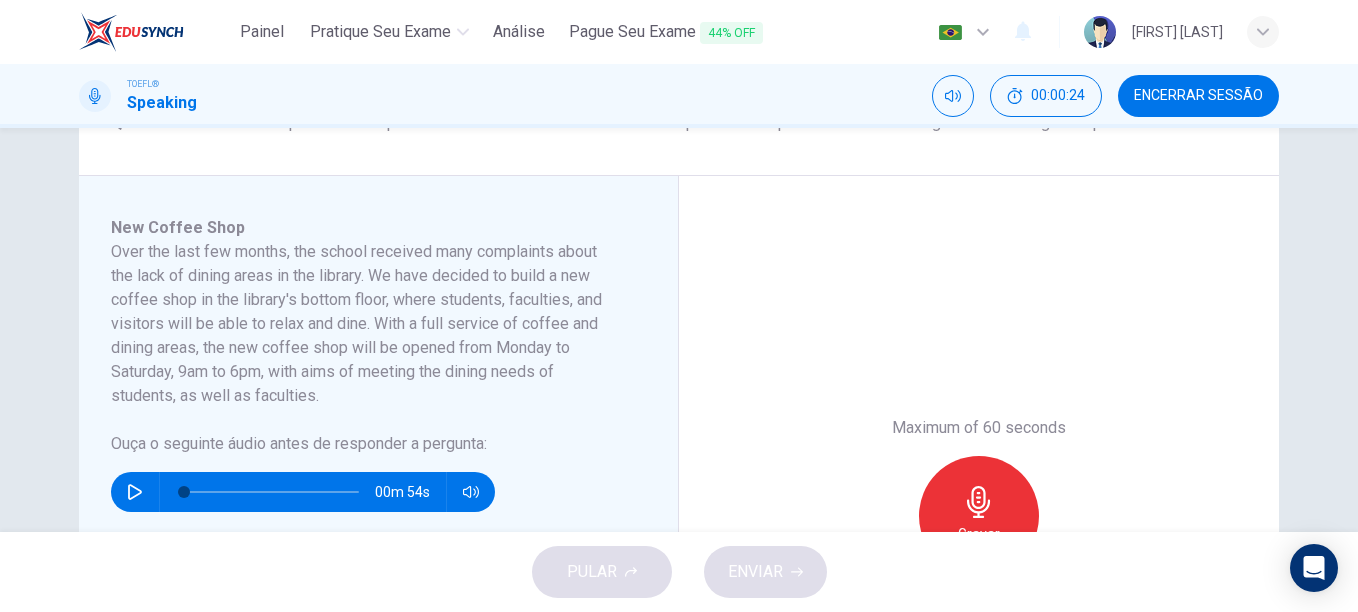 scroll, scrollTop: 85, scrollLeft: 0, axis: vertical 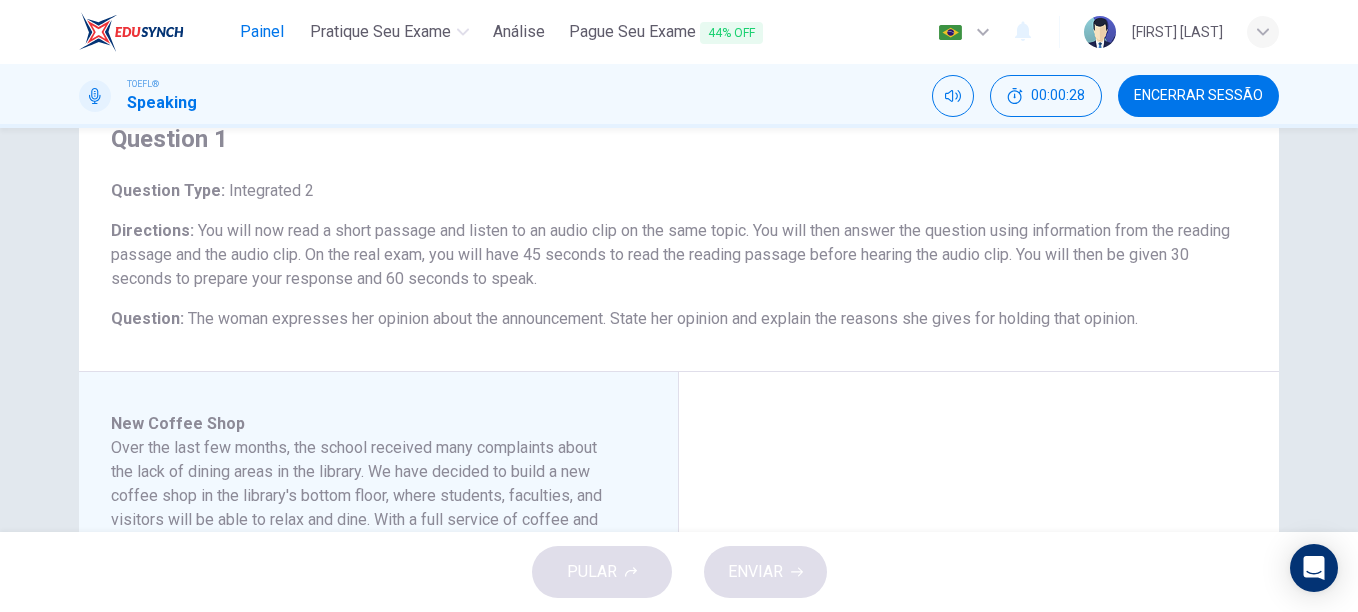 click on "Painel" at bounding box center (262, 32) 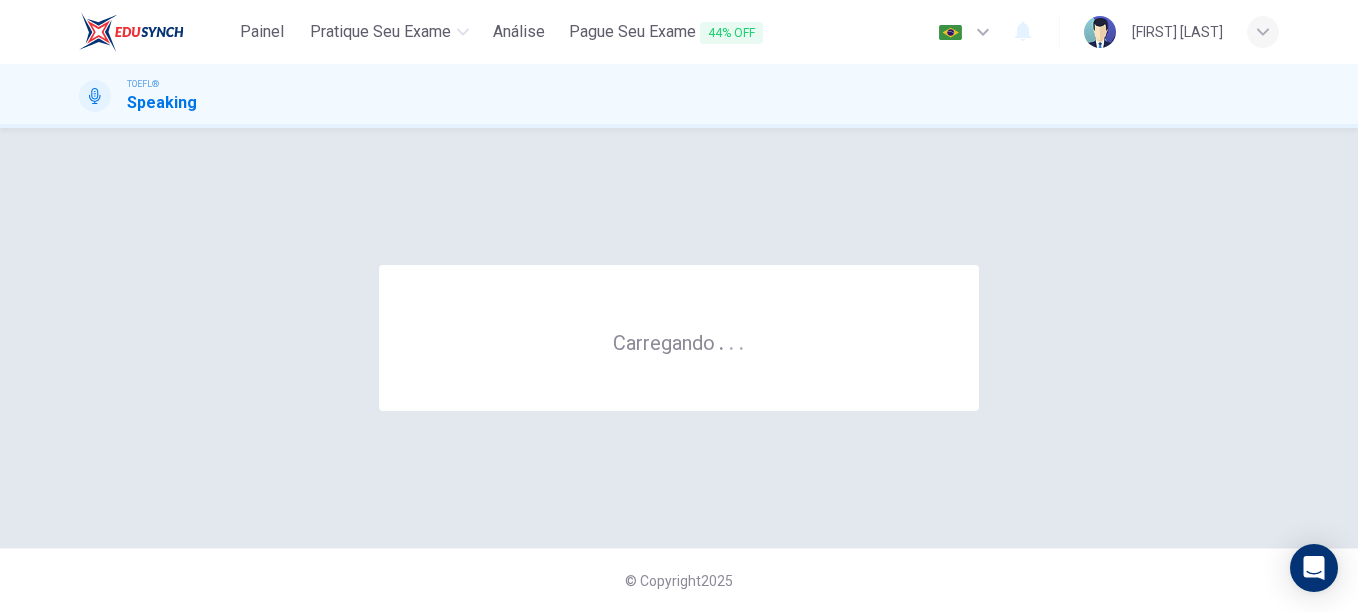 scroll, scrollTop: 0, scrollLeft: 0, axis: both 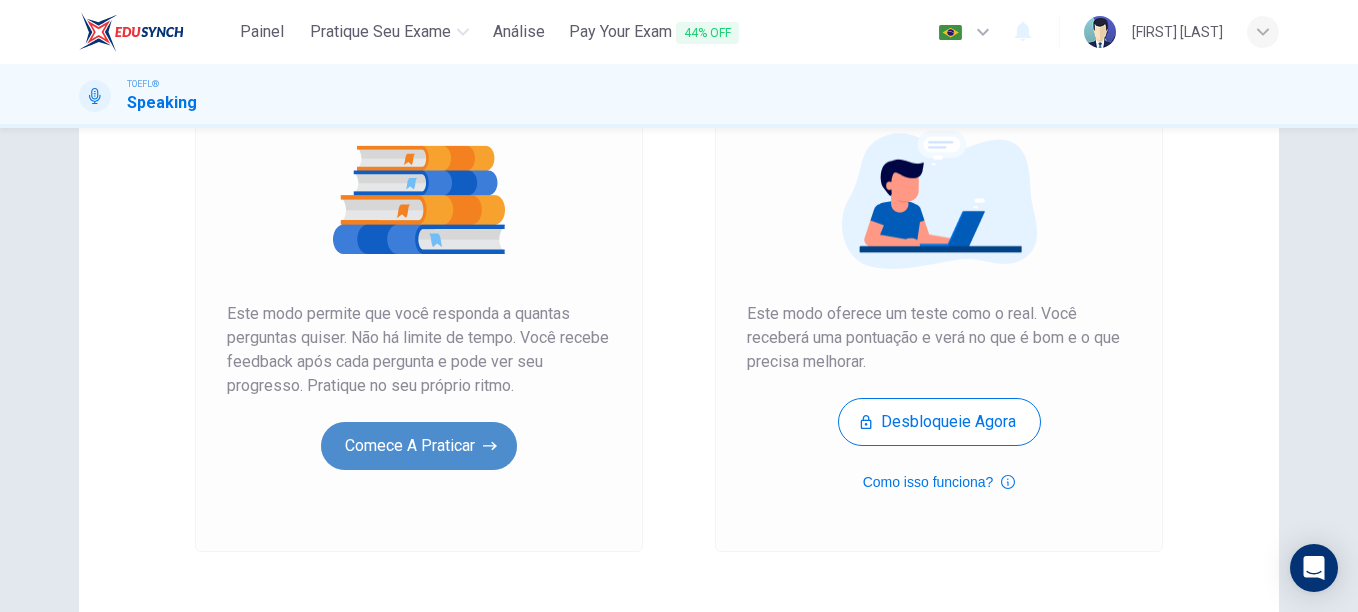 click on "Comece a praticar" at bounding box center (419, 446) 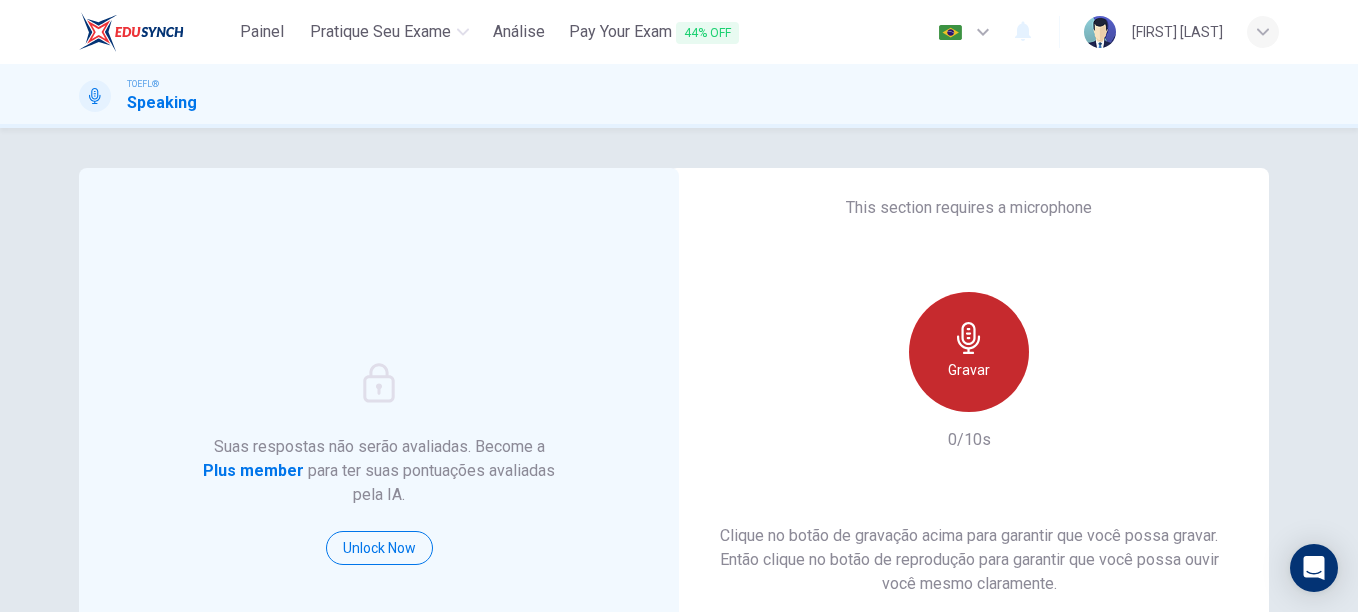 click on "Gravar" at bounding box center [969, 352] 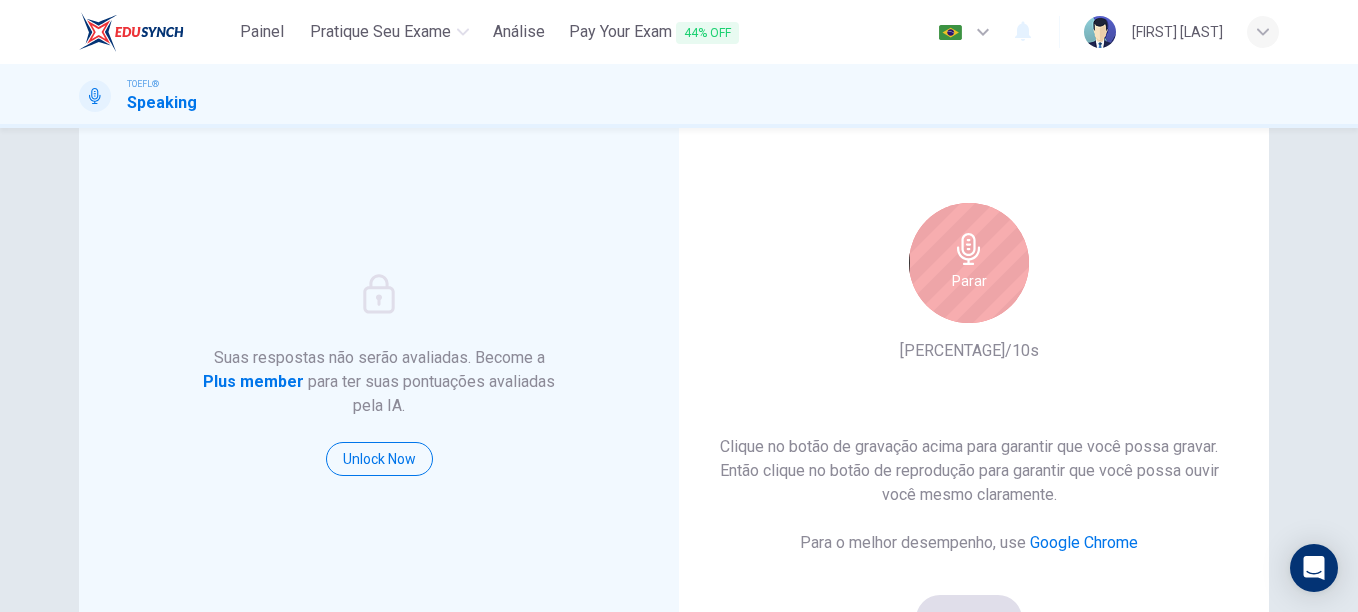 scroll, scrollTop: 113, scrollLeft: 0, axis: vertical 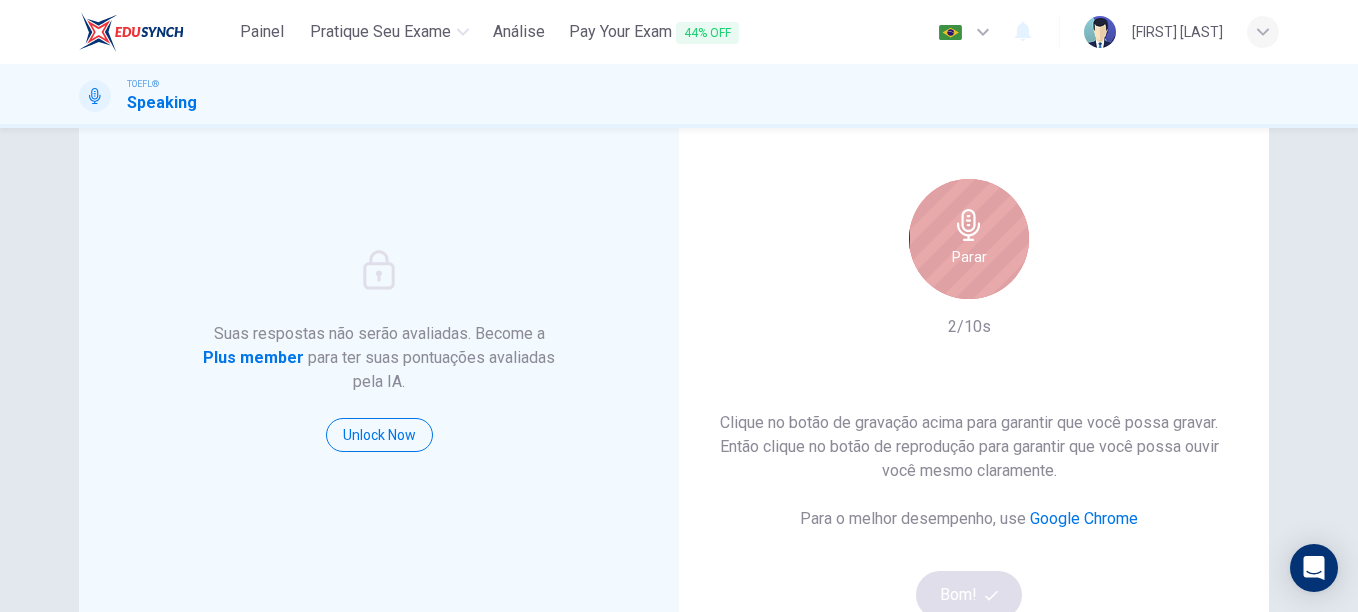 click on "Parar" at bounding box center [969, 239] 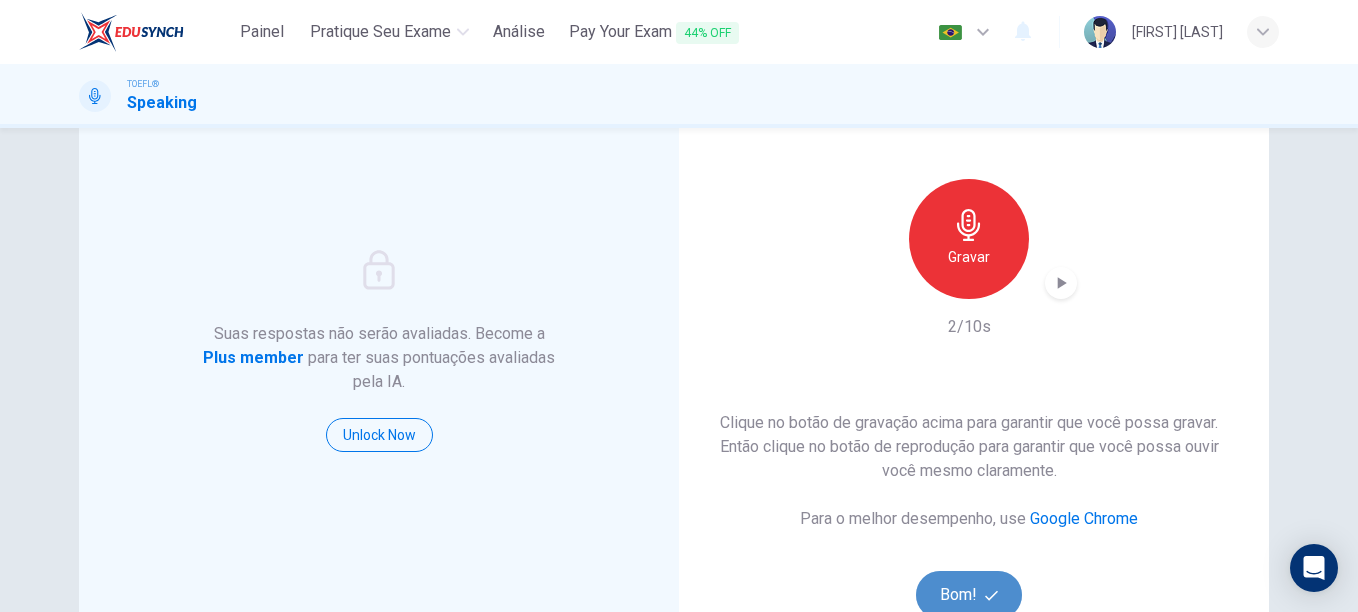 click at bounding box center (991, 595) 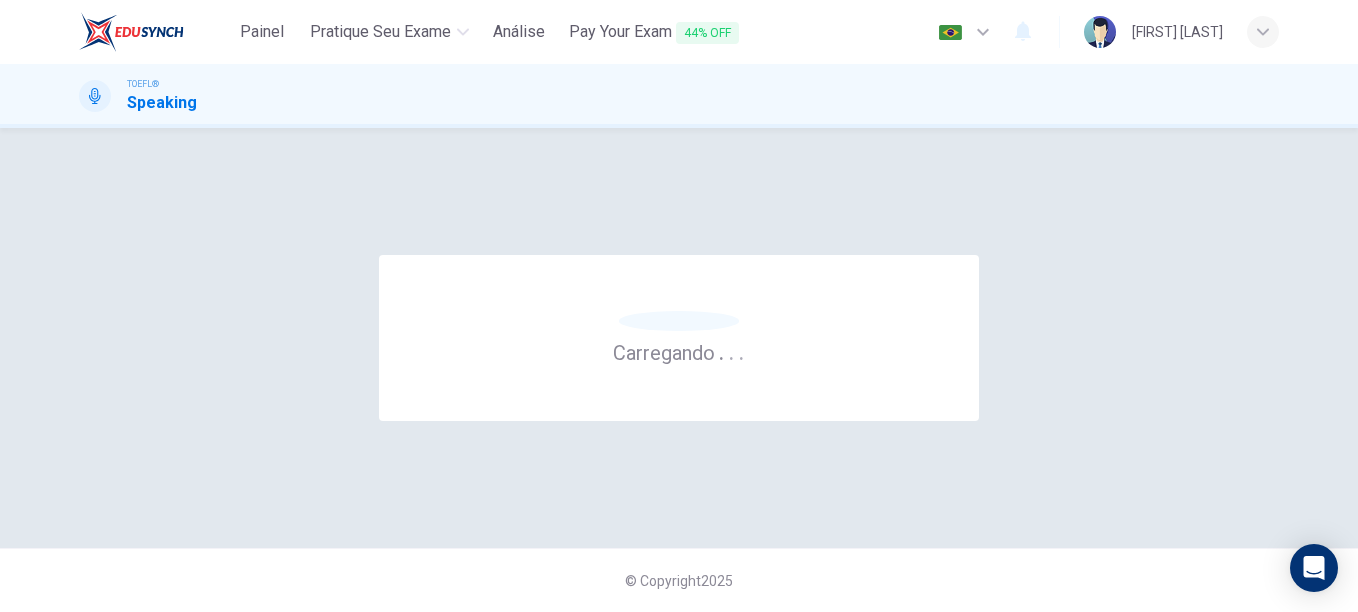 scroll, scrollTop: 0, scrollLeft: 0, axis: both 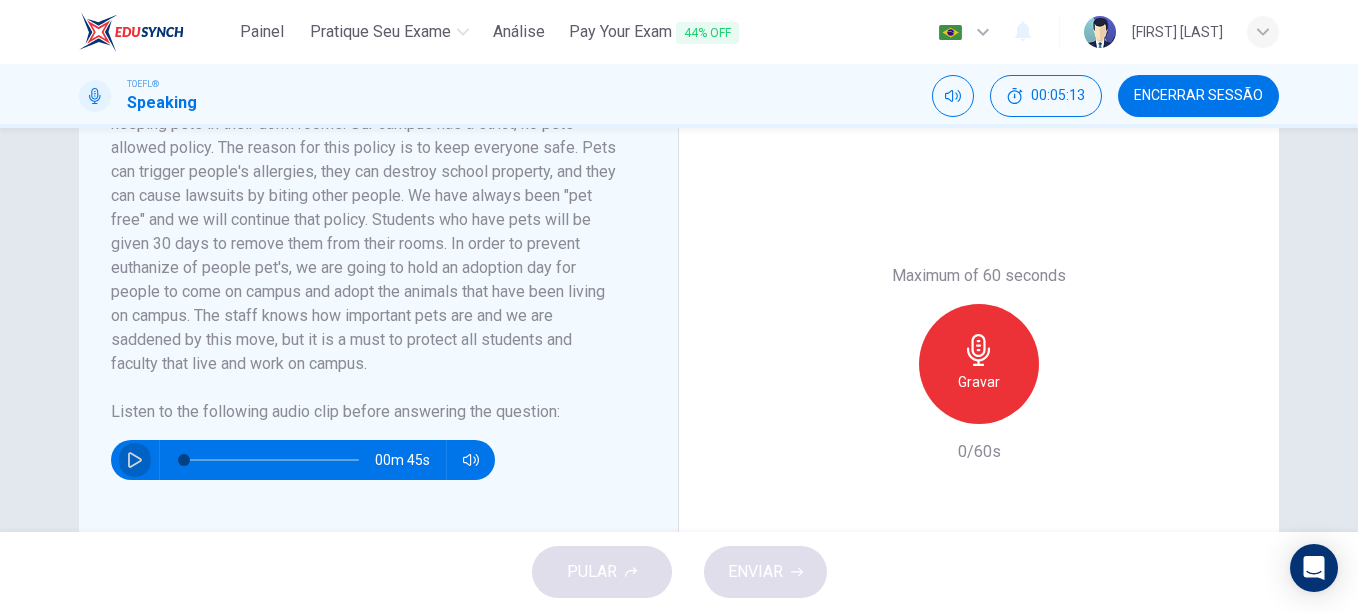 click at bounding box center [135, 460] 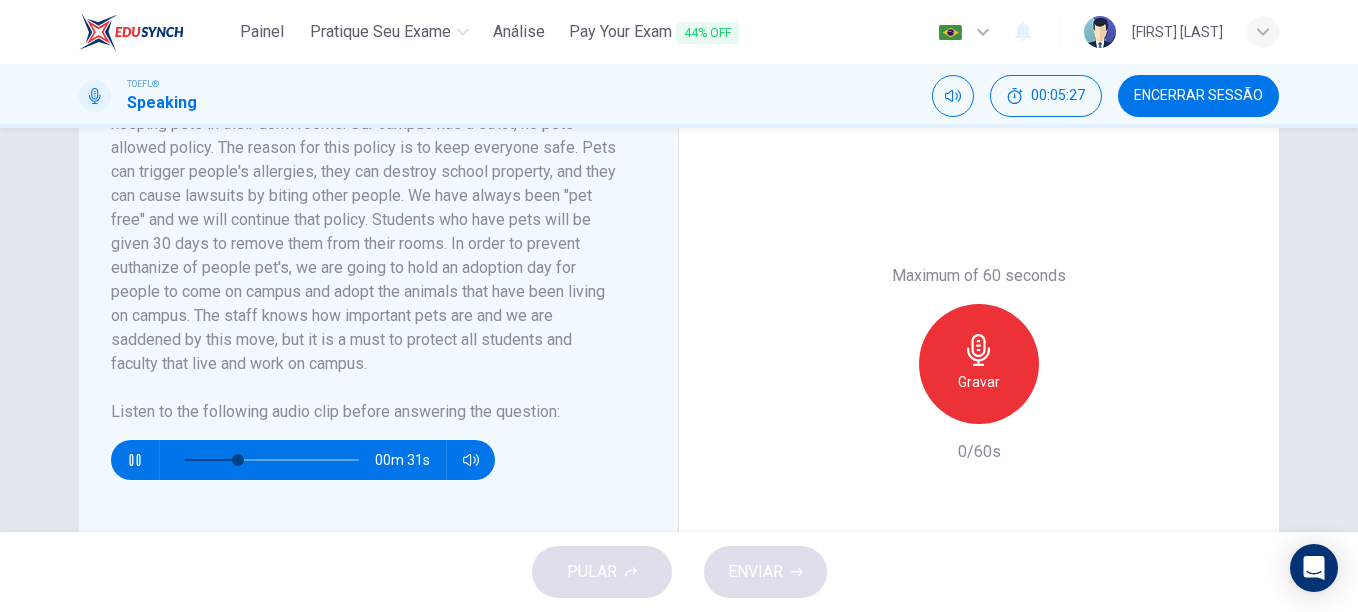click on "Maximum of 60 seconds Gravar 0/60s" at bounding box center [979, 364] 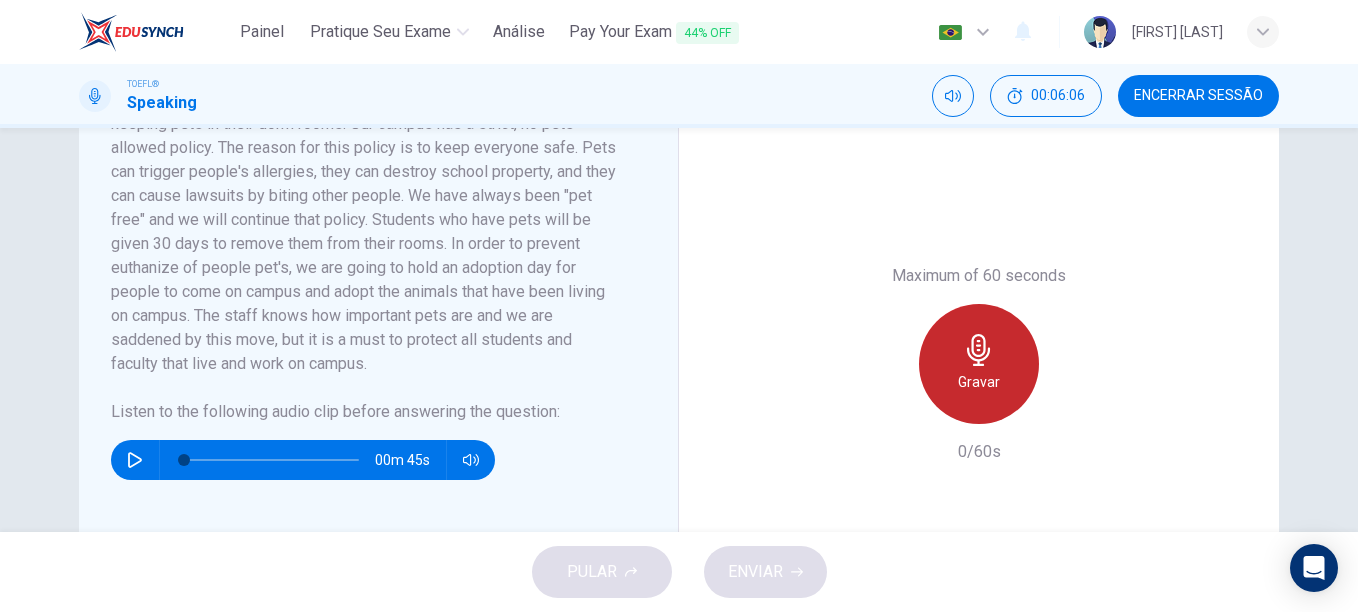 click on "Gravar" at bounding box center [979, 364] 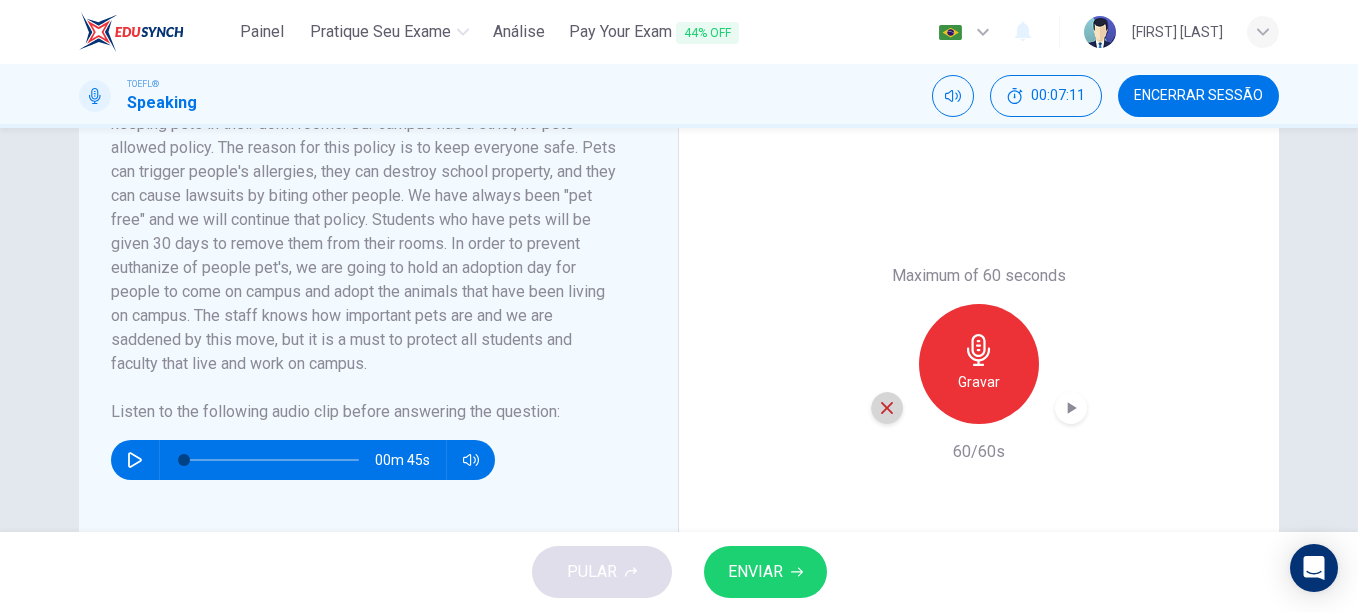 click at bounding box center [887, 408] 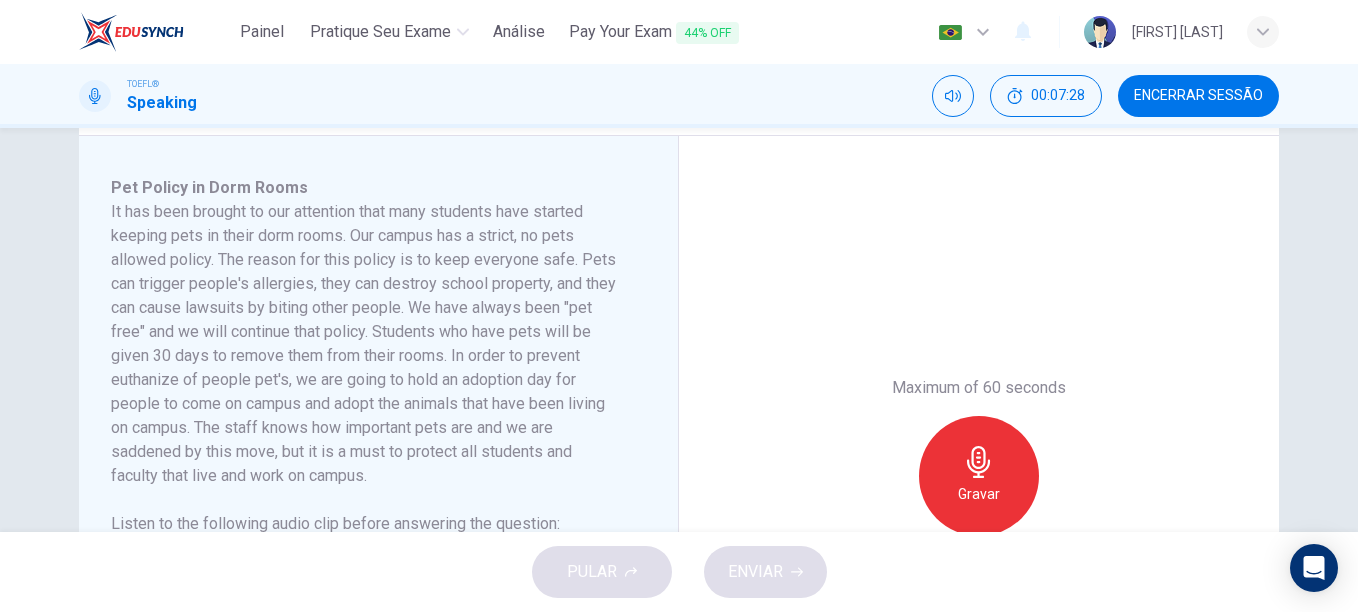scroll, scrollTop: 335, scrollLeft: 0, axis: vertical 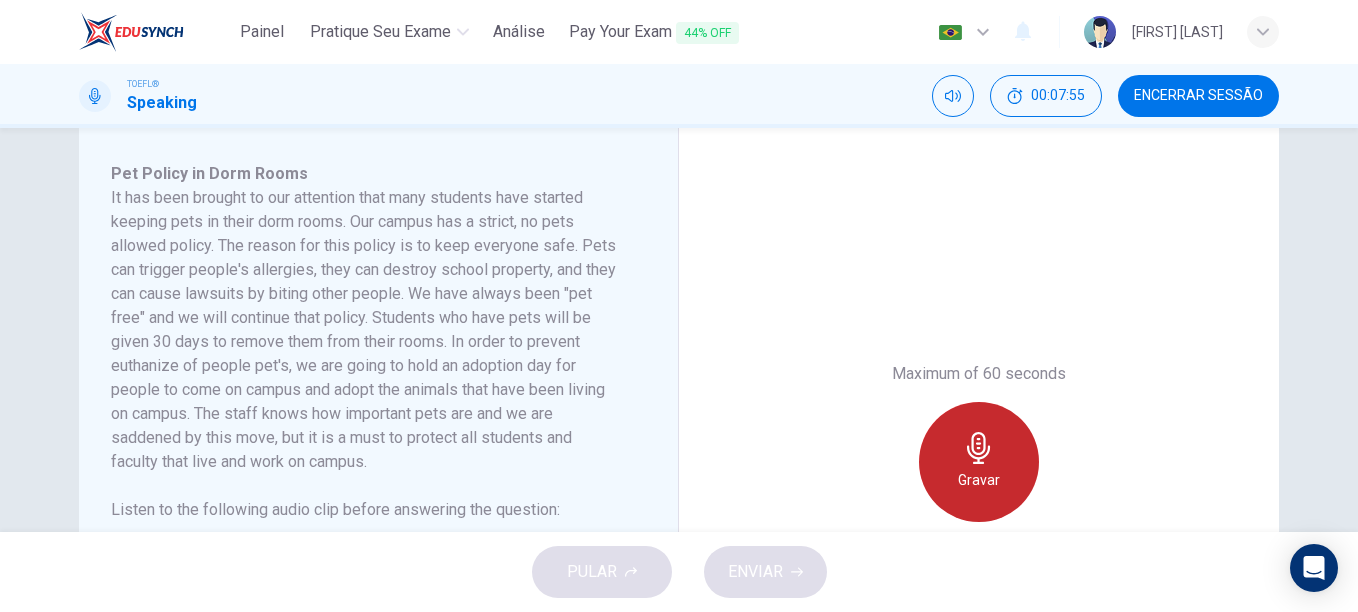 click on "Gravar" at bounding box center (979, 462) 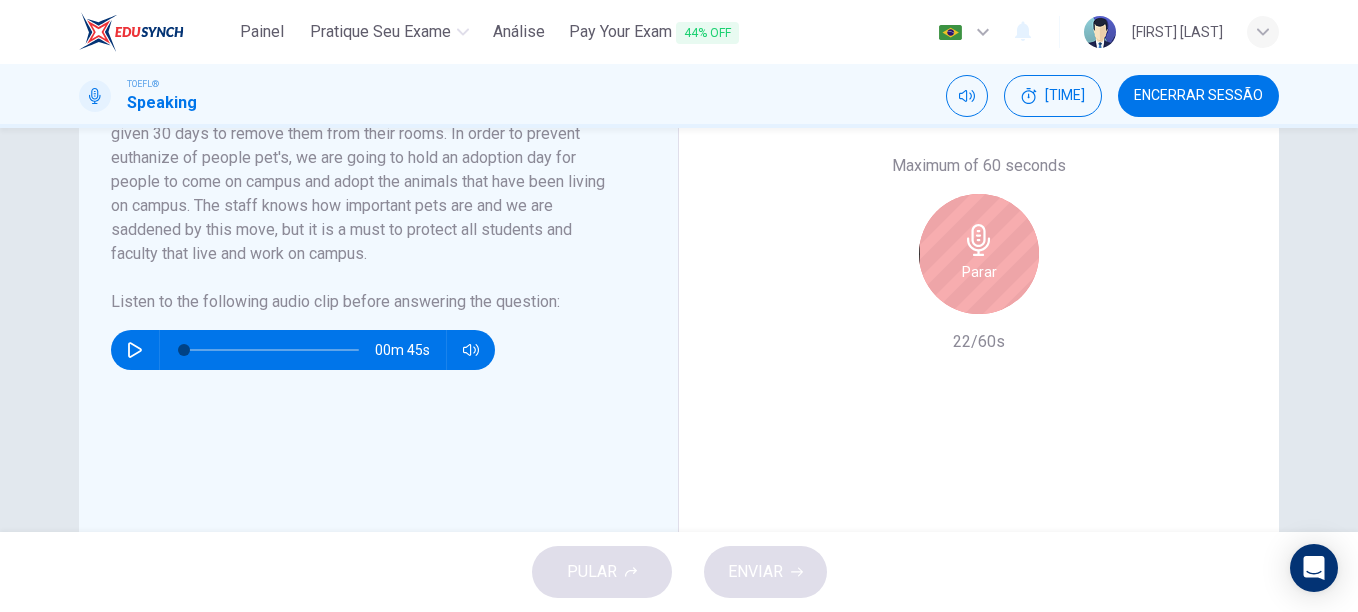 scroll, scrollTop: 596, scrollLeft: 0, axis: vertical 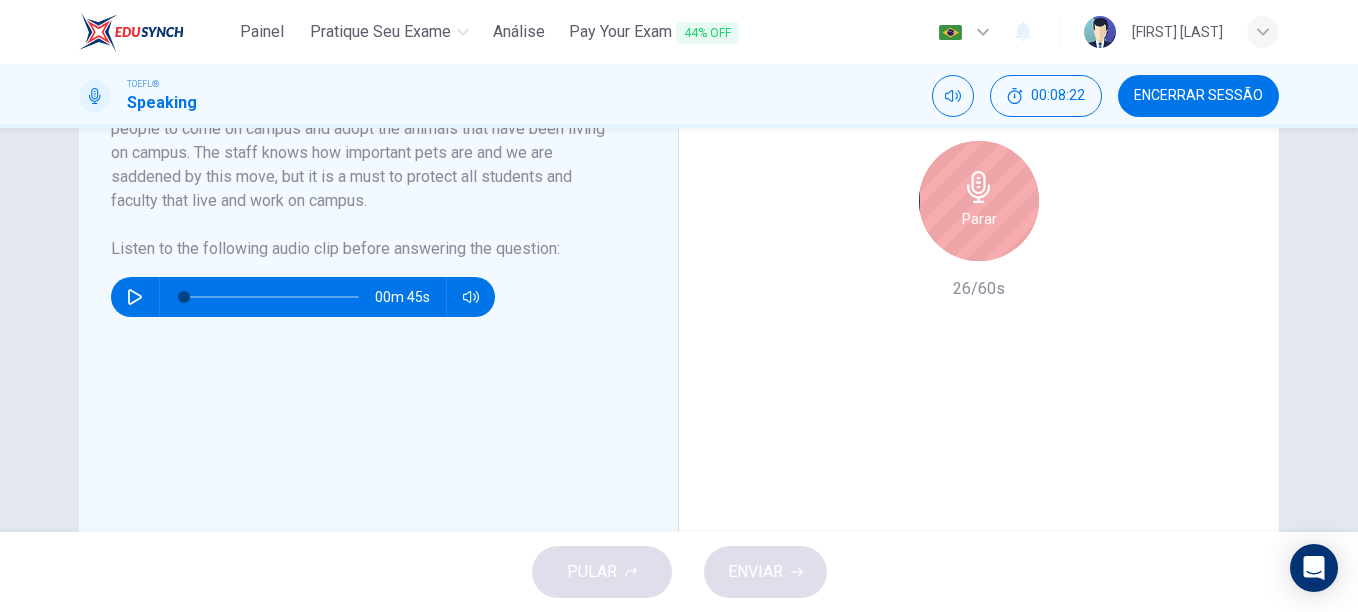 click on "Parar" at bounding box center (979, 201) 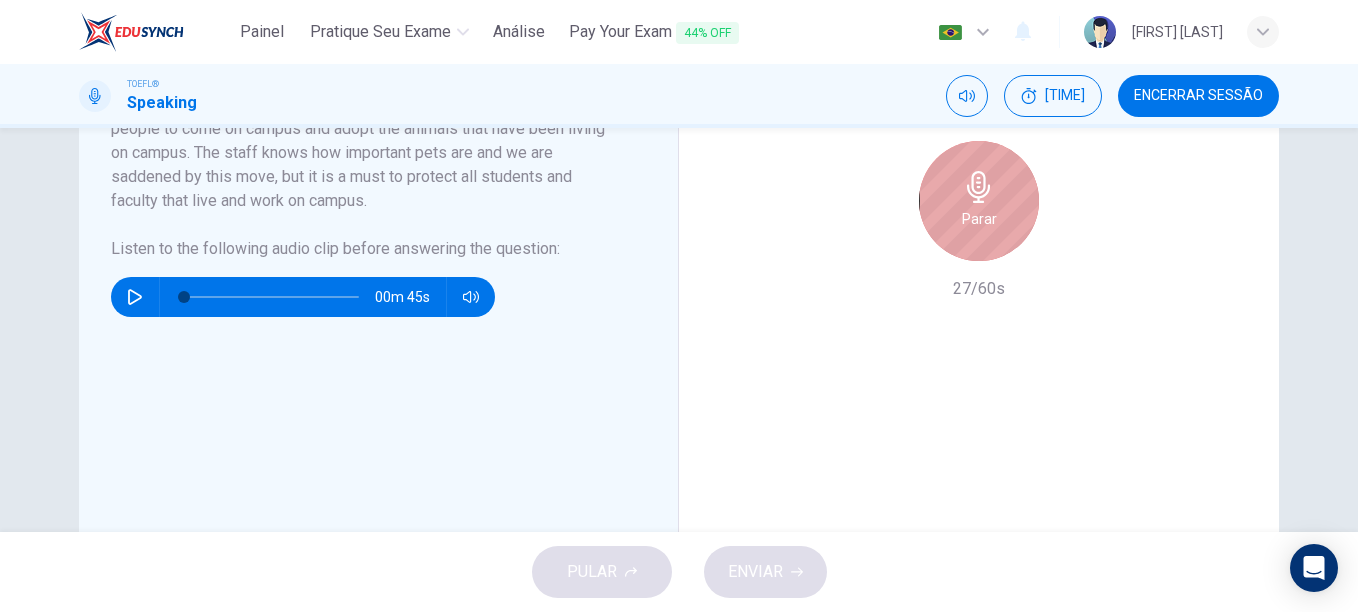 click on "Parar" at bounding box center [979, 201] 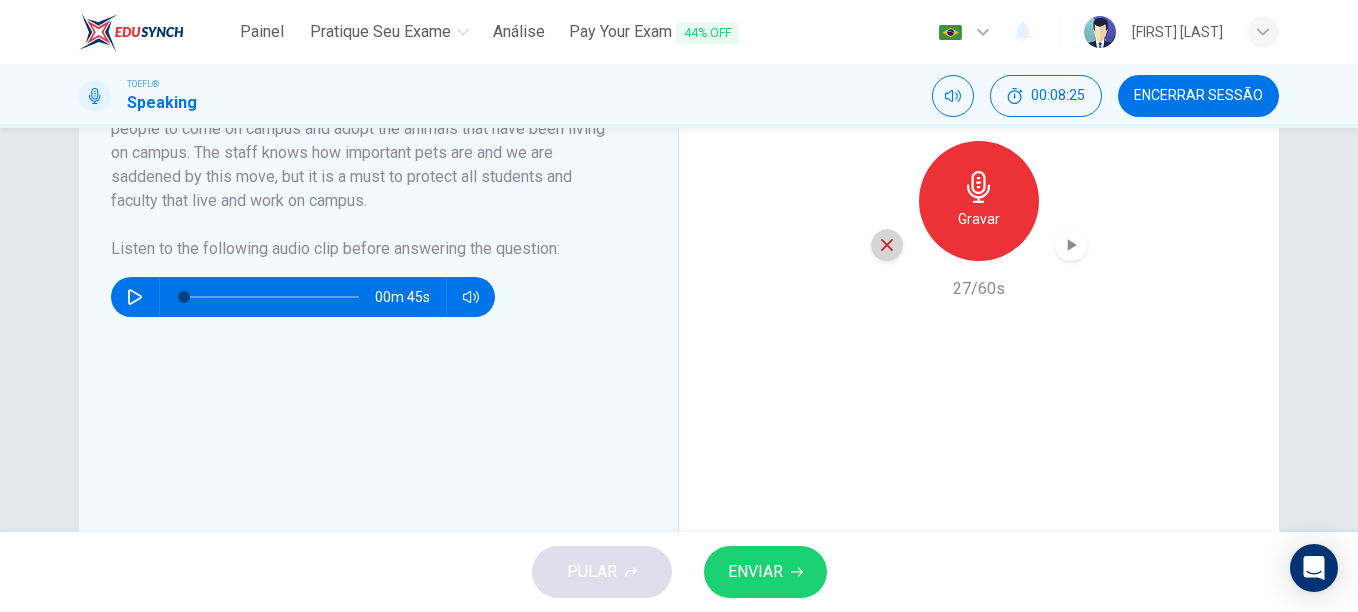 click at bounding box center (887, 245) 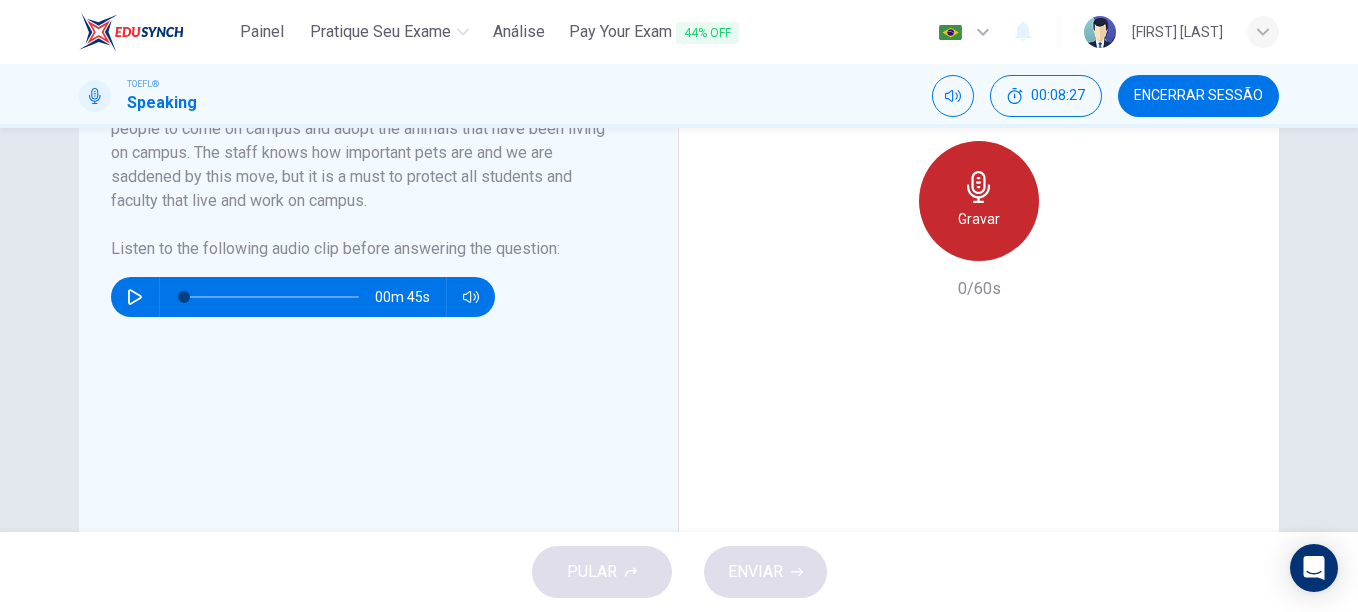 click on "Gravar" at bounding box center (979, 201) 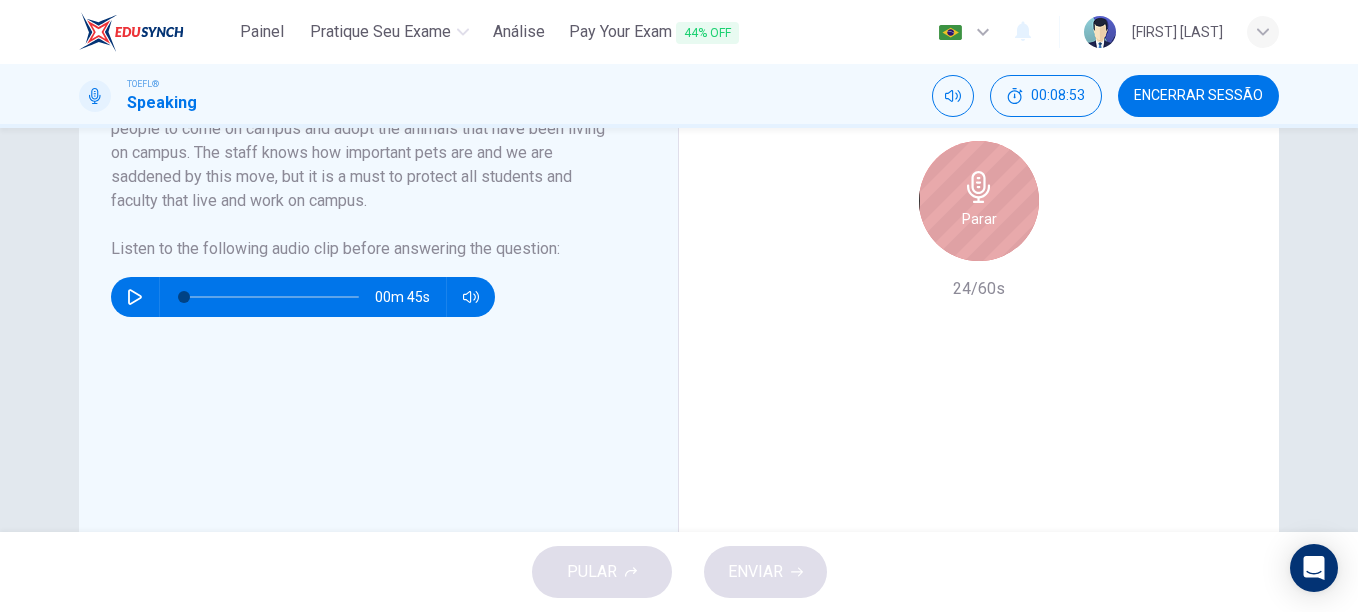 click at bounding box center (979, 187) 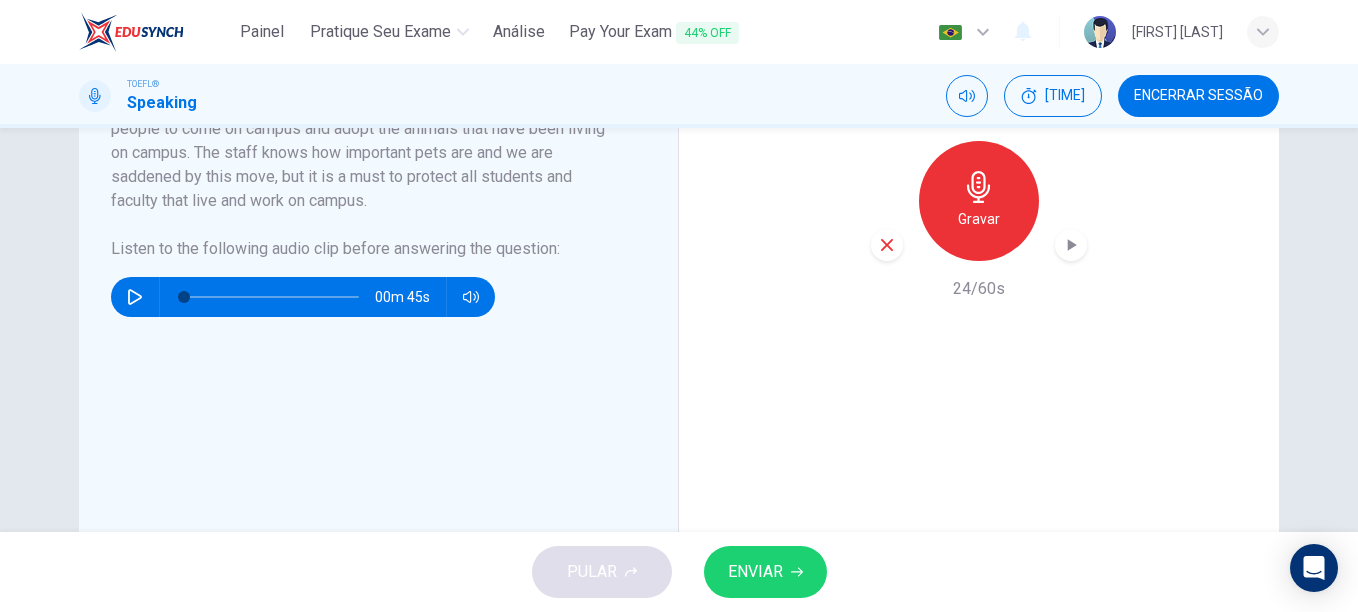 click at bounding box center (887, 245) 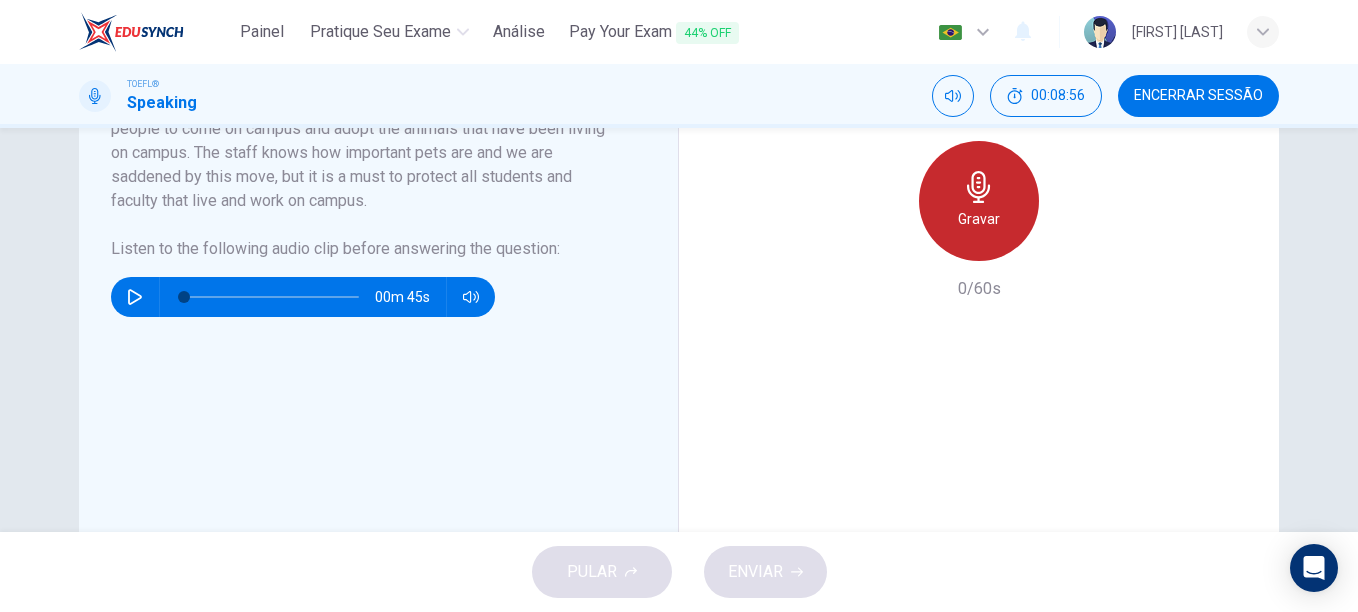 click on "Gravar" at bounding box center [979, 201] 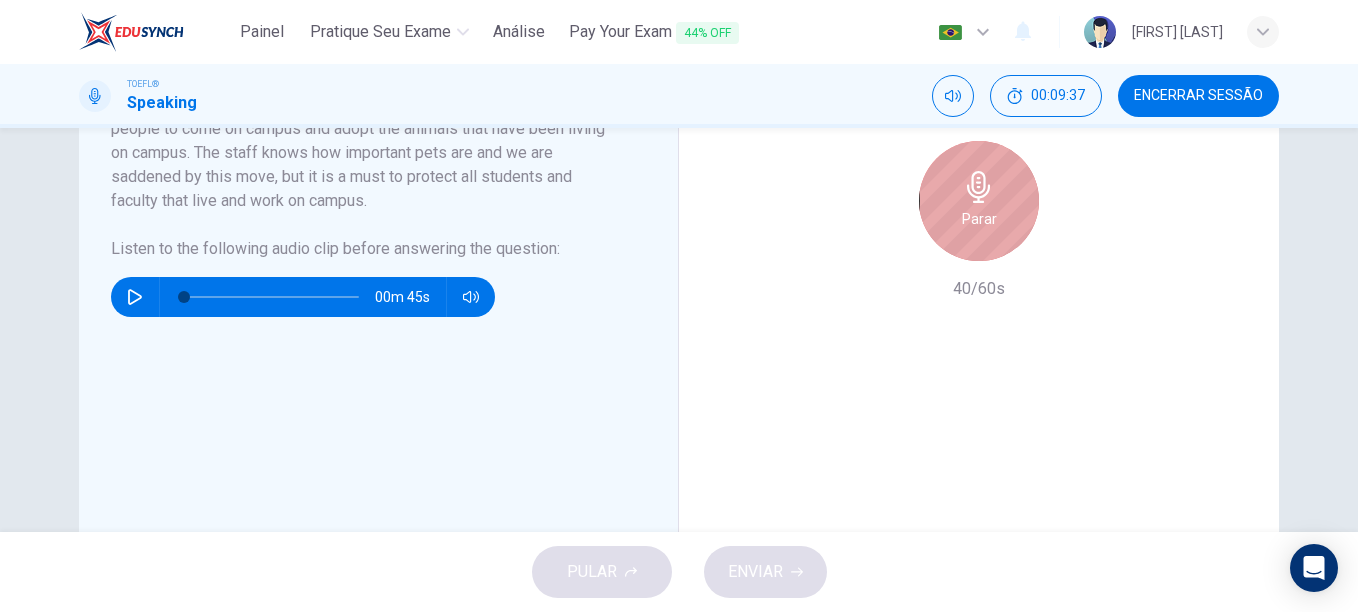 click on "Parar" at bounding box center (979, 201) 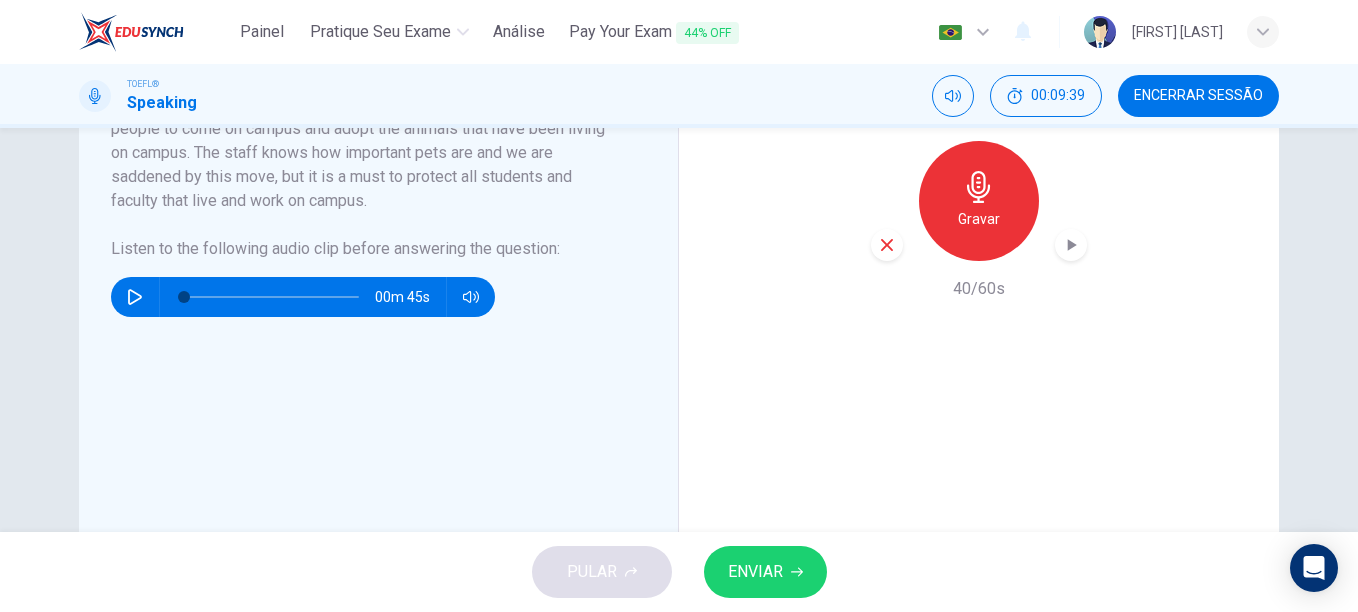 click at bounding box center [887, 245] 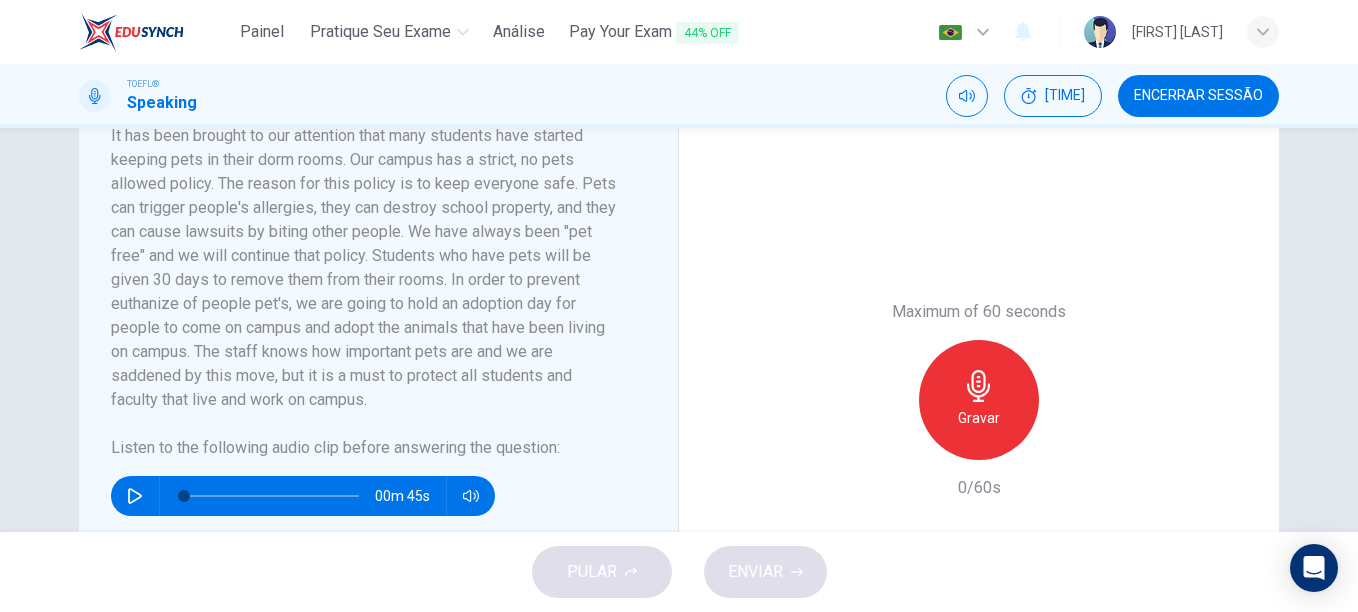 scroll, scrollTop: 396, scrollLeft: 0, axis: vertical 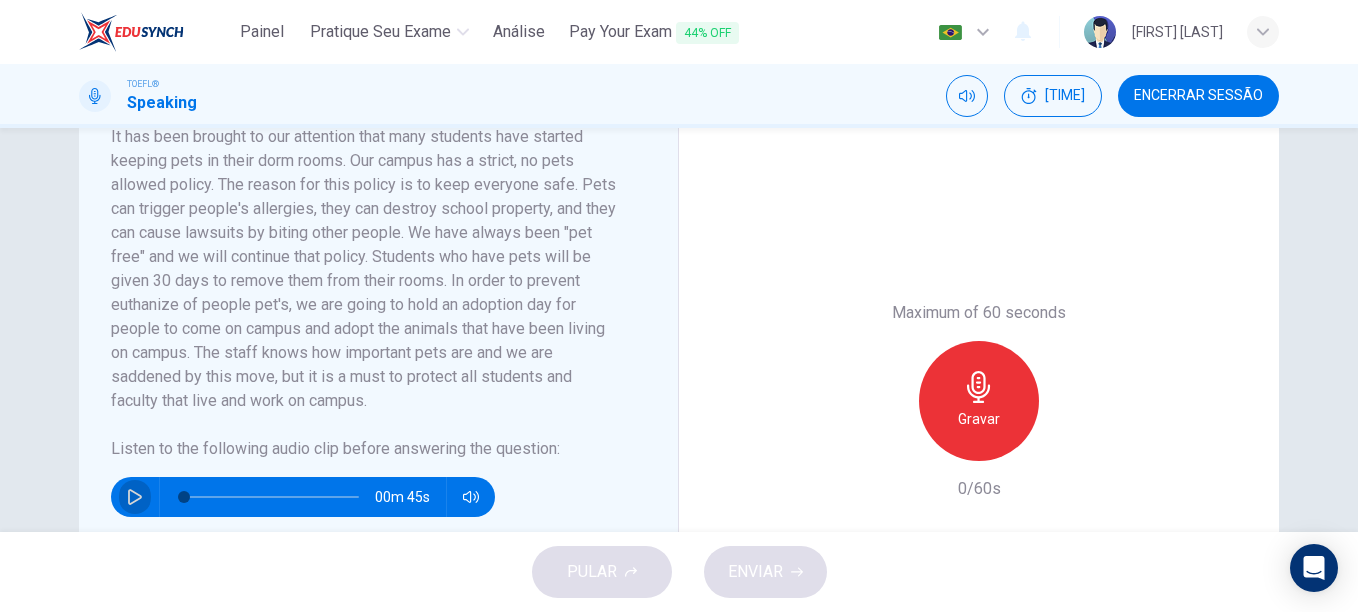 click at bounding box center (135, 497) 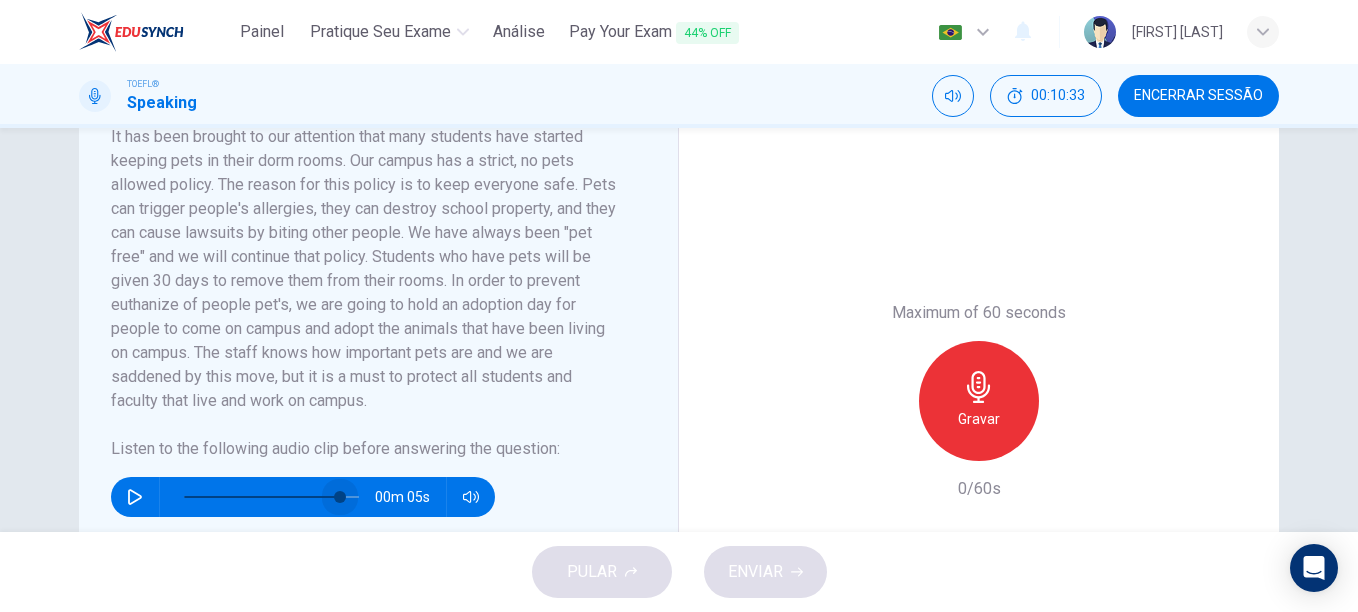 click at bounding box center (340, 497) 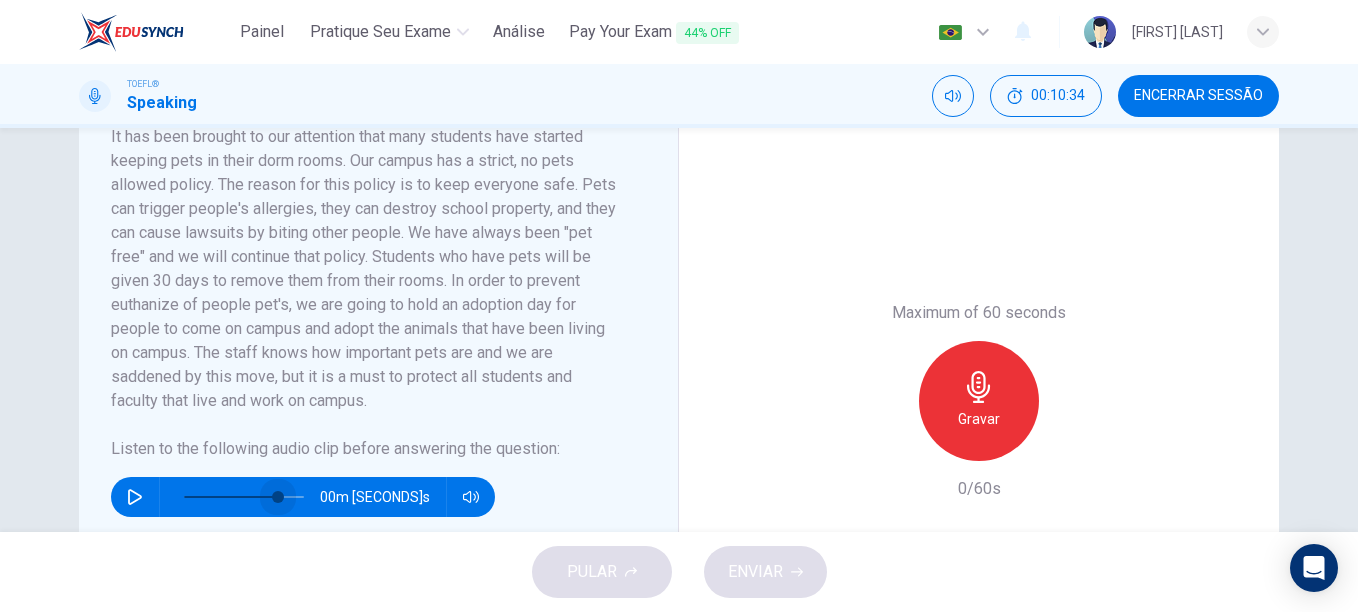 click at bounding box center (278, 497) 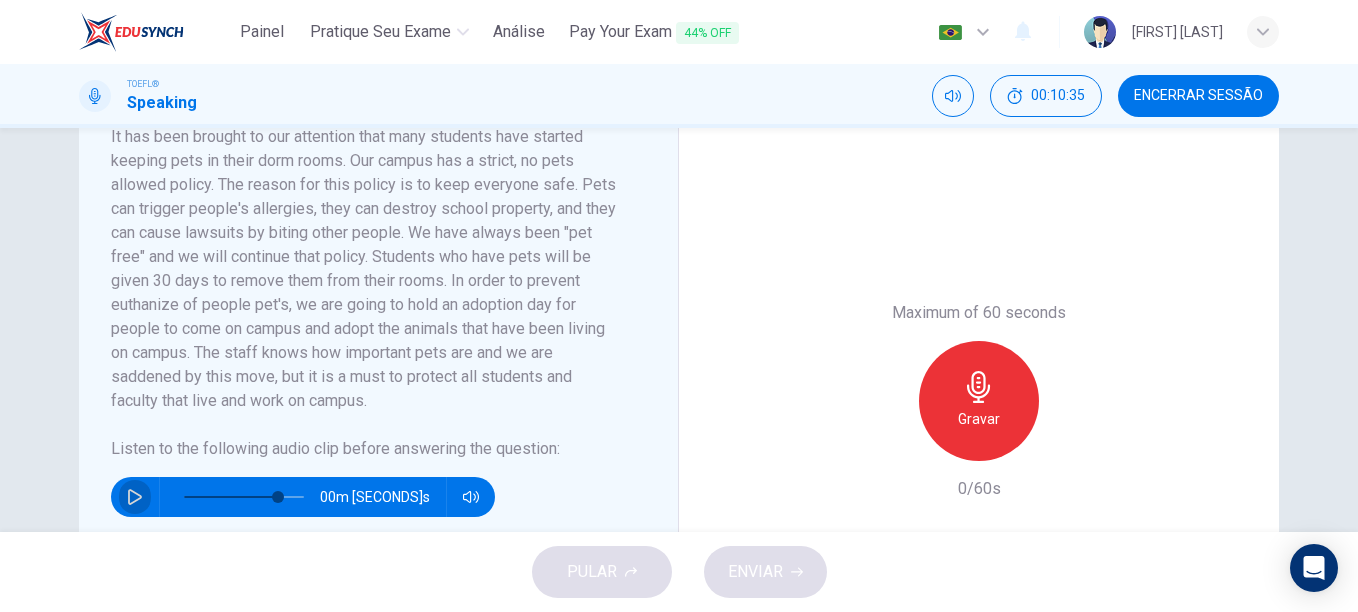 click at bounding box center [135, 497] 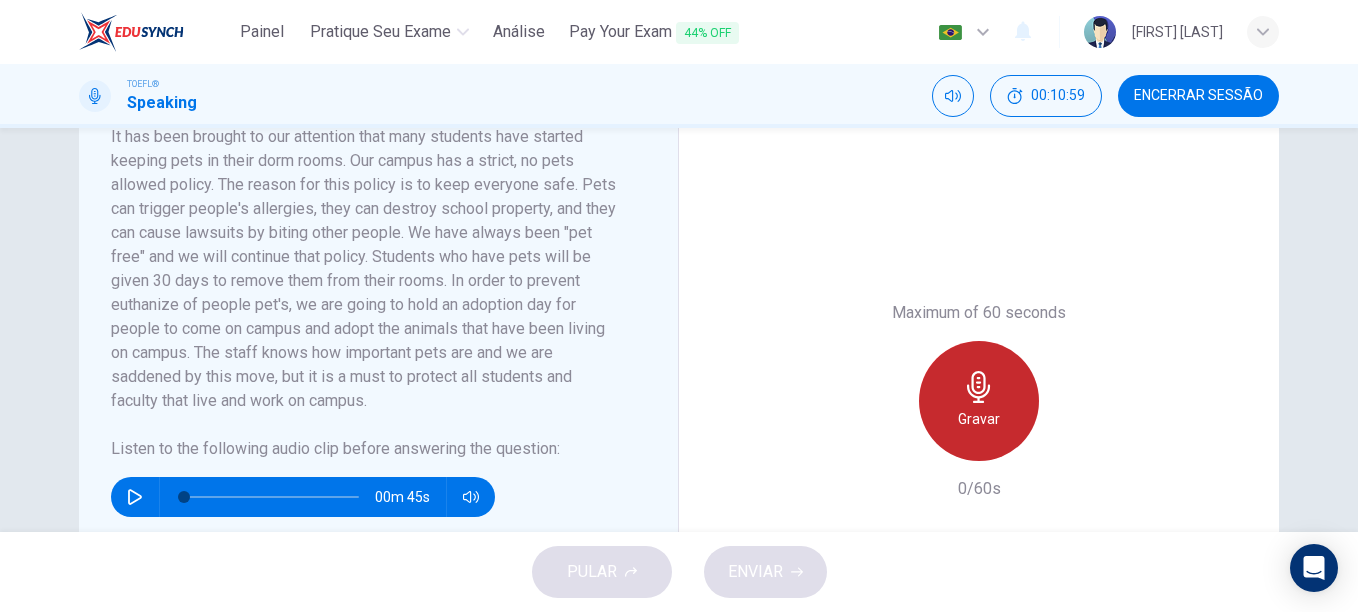 click on "Gravar" at bounding box center [979, 419] 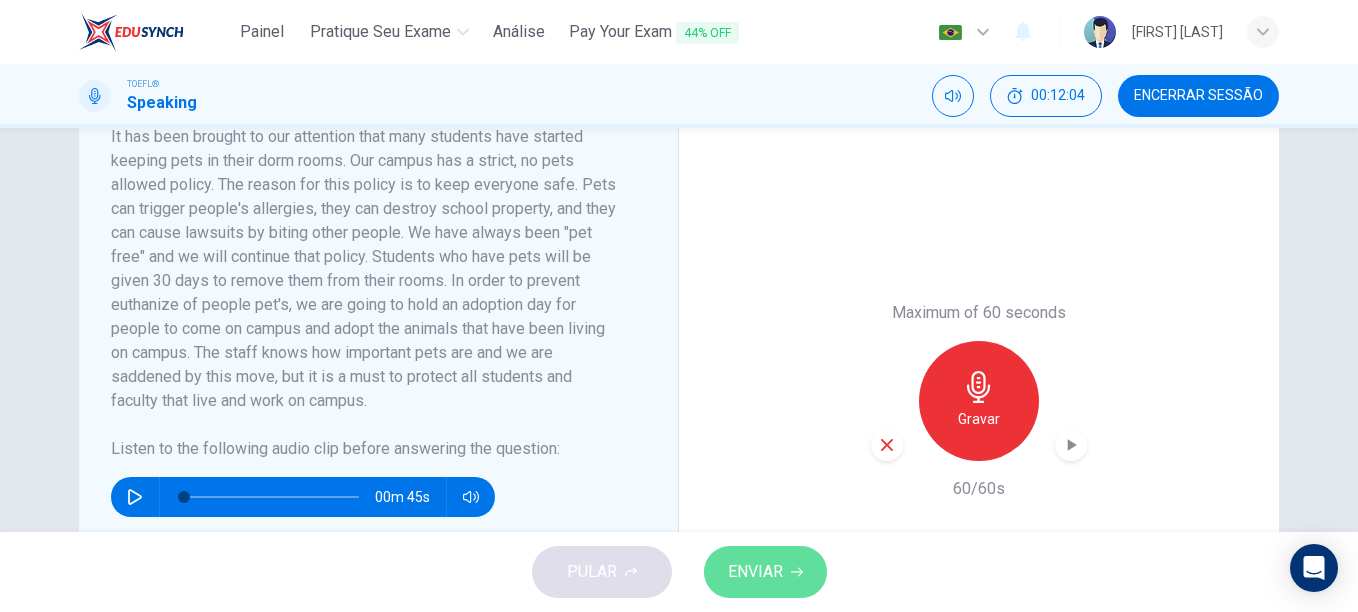 click on "ENVIAR" at bounding box center [765, 572] 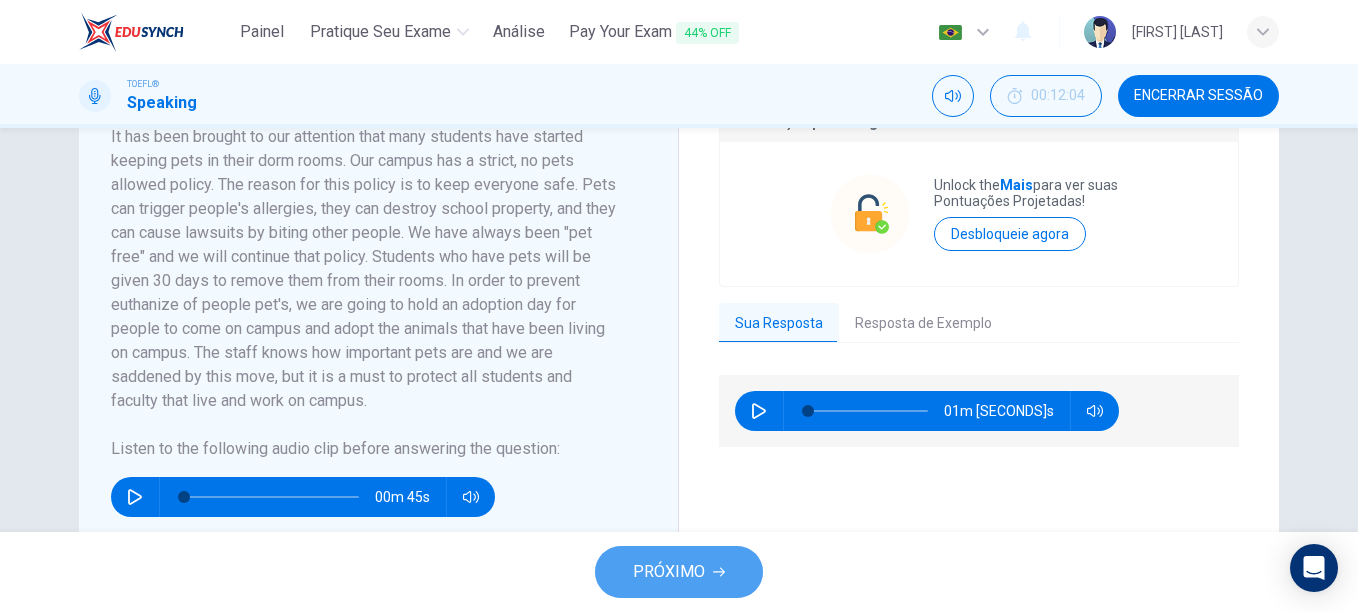 click on "PRÓXIMO" at bounding box center [669, 572] 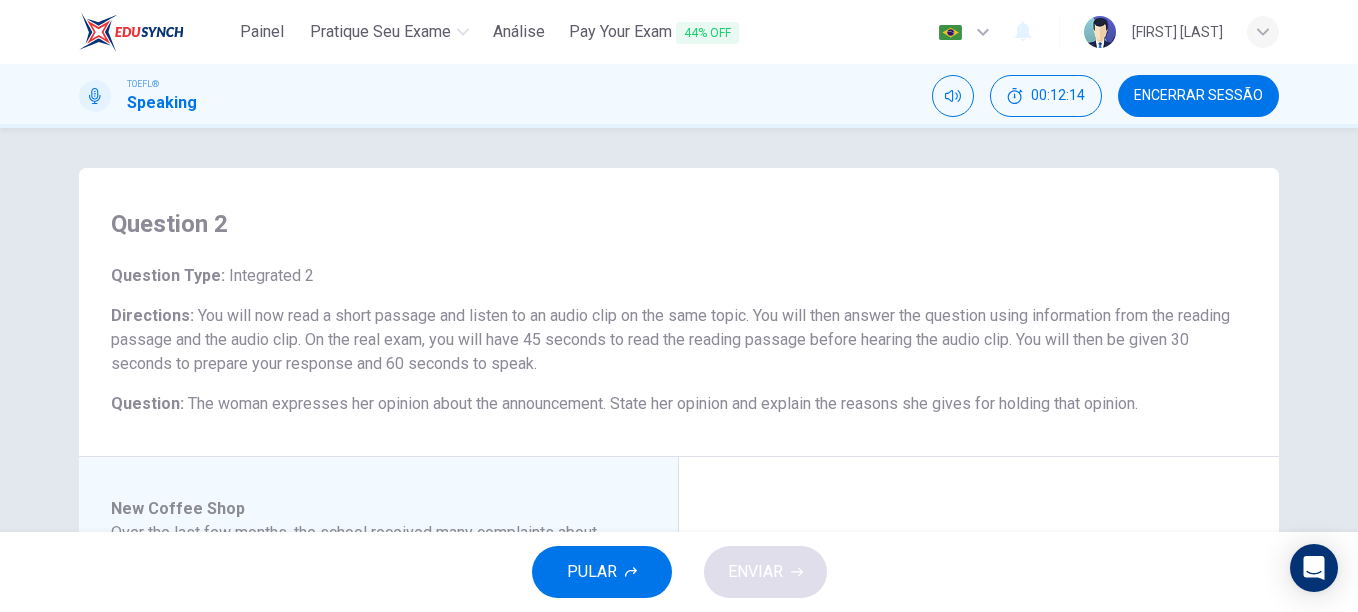 click on "Question   2 Question Type :   Integrated 2 Directions :   You will now read a short passage and listen to an audio clip on the same topic. You will then answer the question using information from the reading passage and the audio clip. On the real exam, you will have 45 seconds to read the reading passage before hearing the audio clip. You will then be given 30 seconds to prepare your response and 60 seconds to speak. Question :     The woman expresses her opinion about the announcement. State her opinion and explain the reasons she gives for holding that opinion." at bounding box center [679, 312] 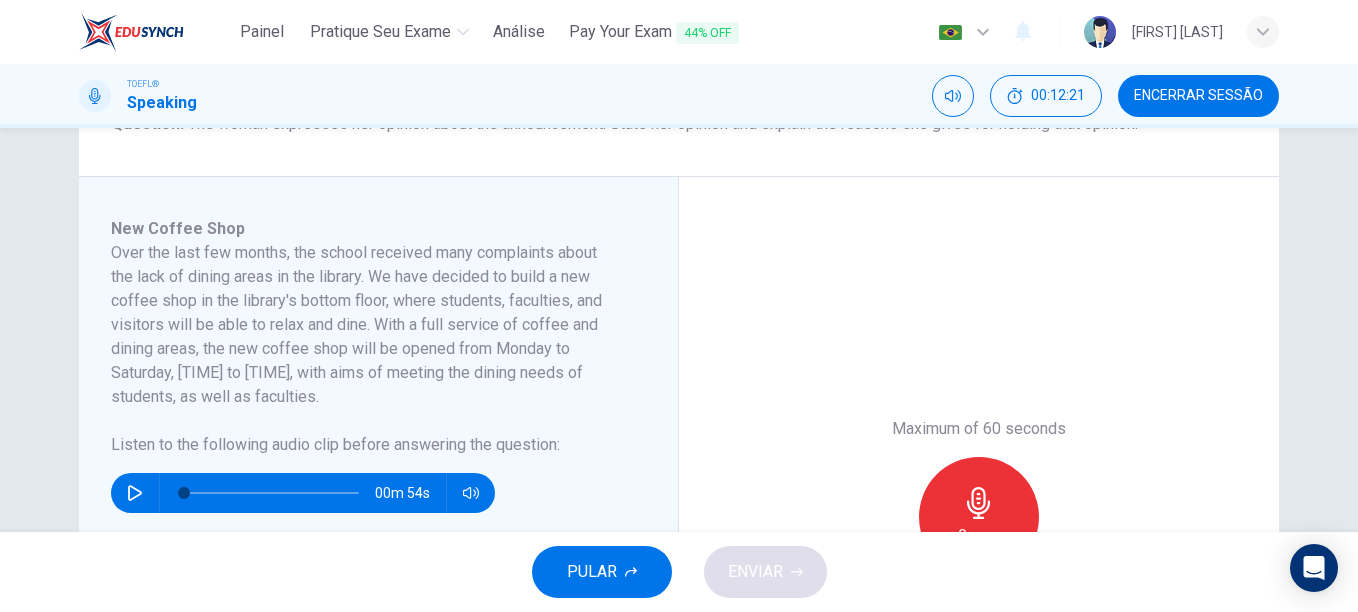 scroll, scrollTop: 320, scrollLeft: 0, axis: vertical 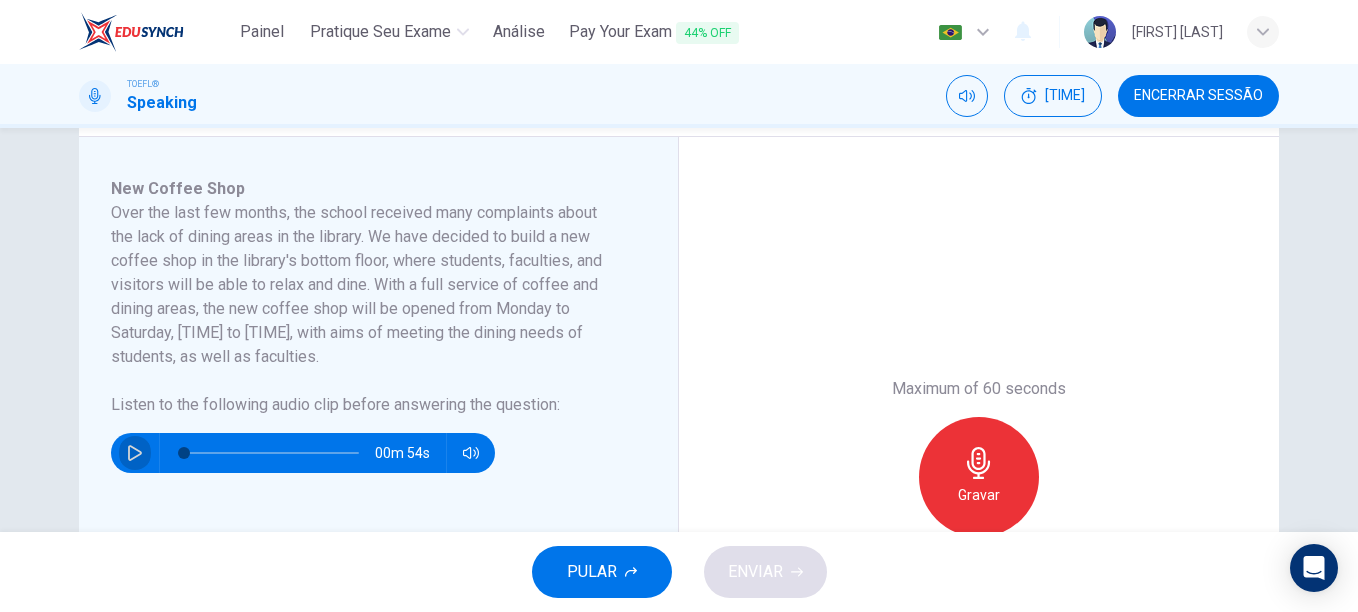 click at bounding box center [135, 453] 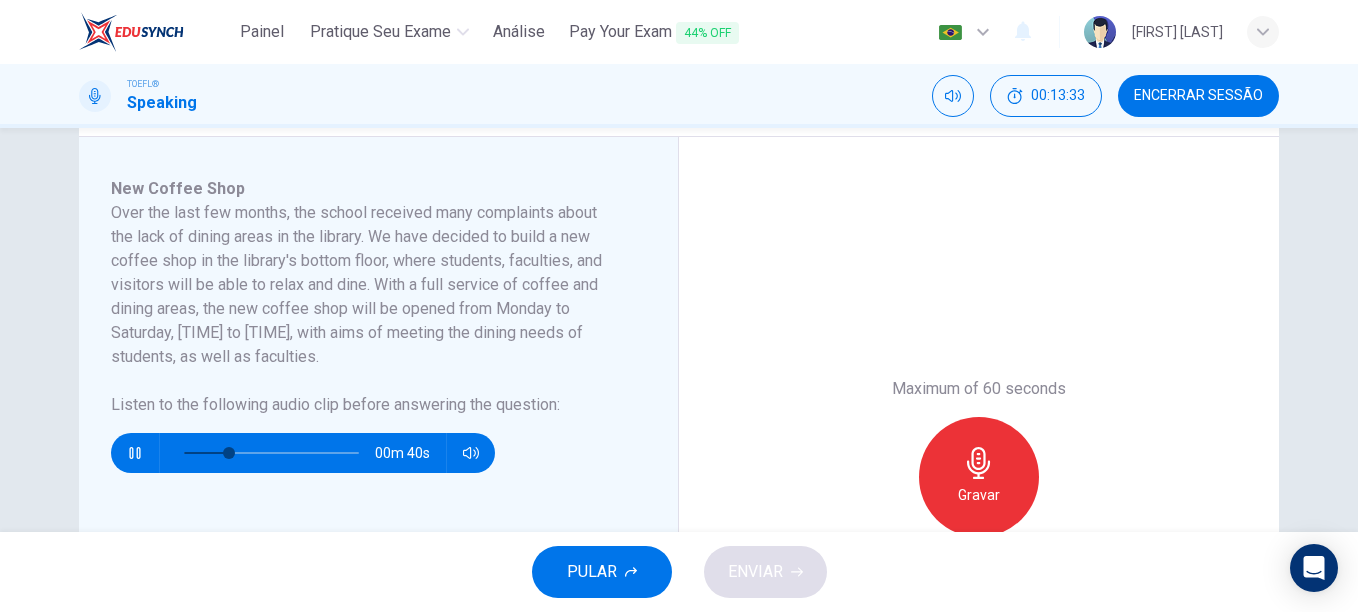 type 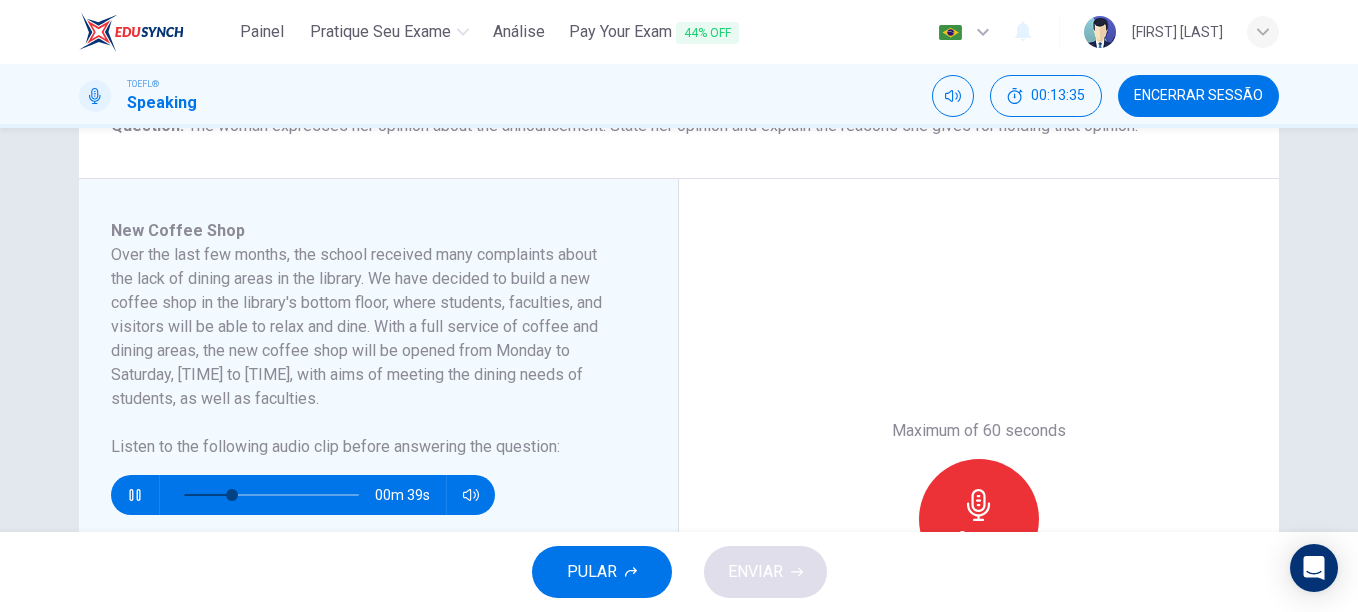scroll, scrollTop: 280, scrollLeft: 0, axis: vertical 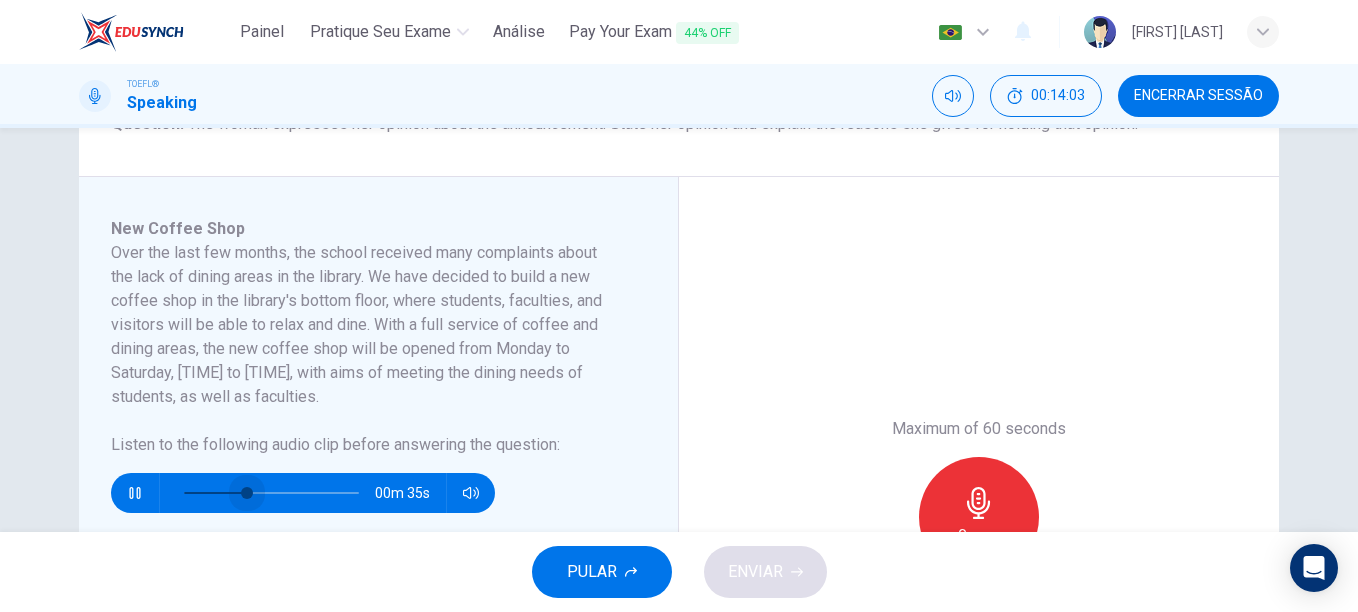 click at bounding box center [271, 493] 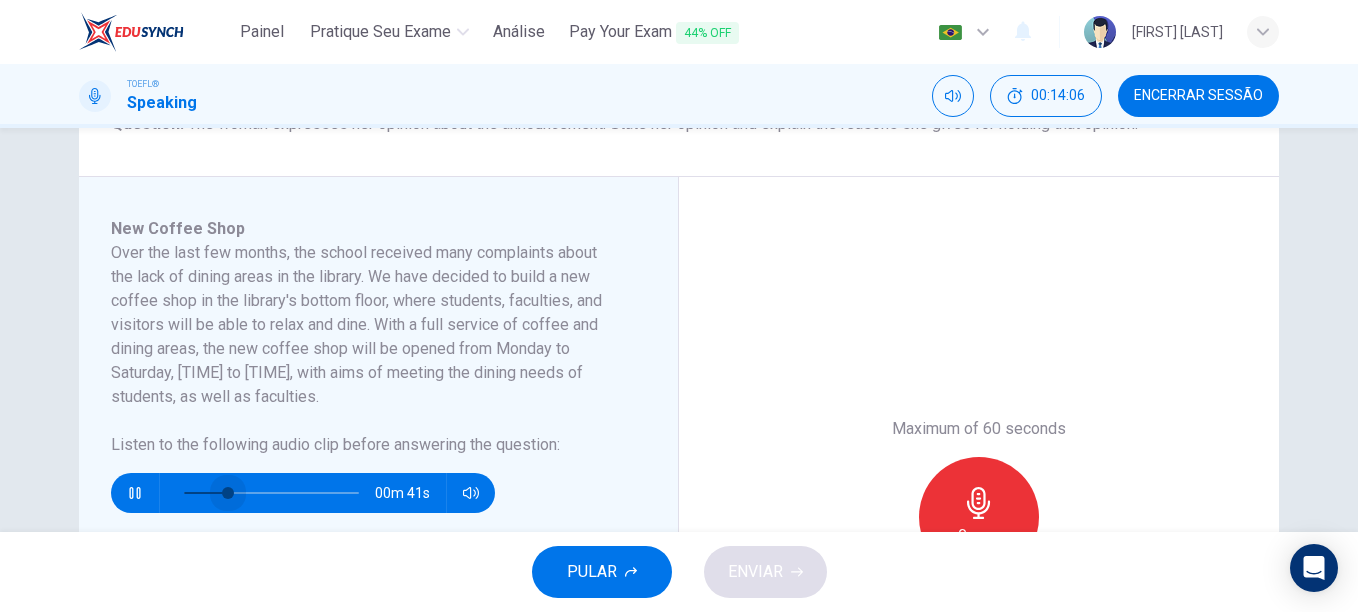 click at bounding box center (271, 493) 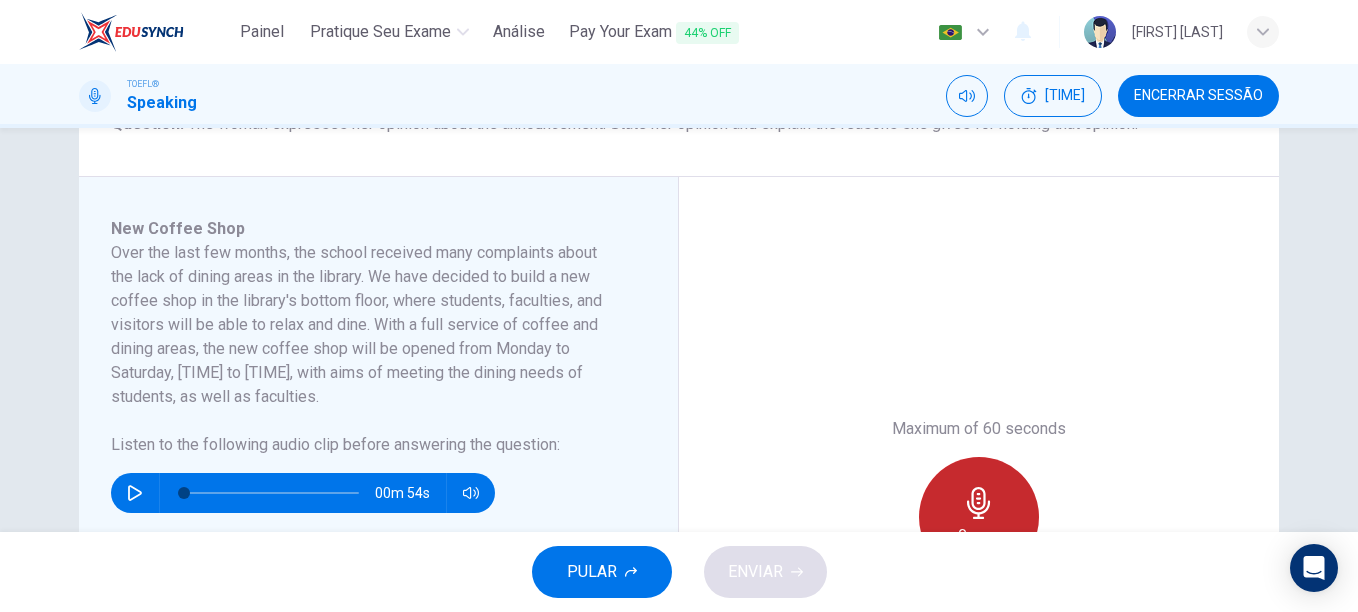 click at bounding box center [978, 503] 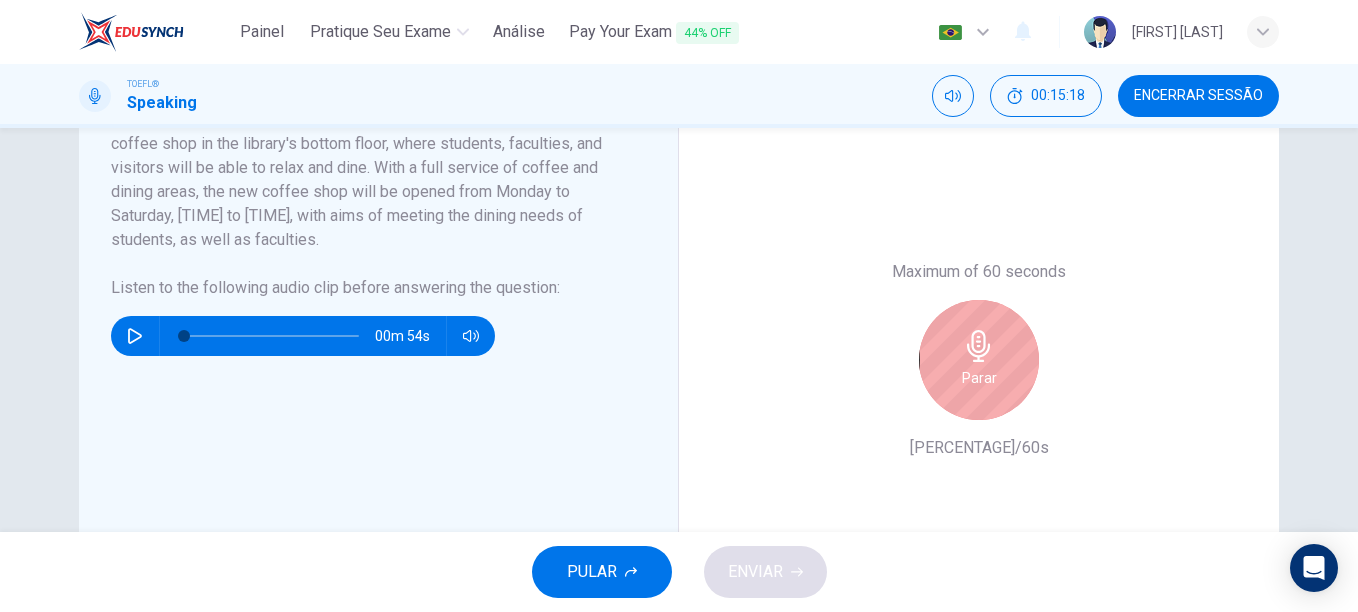 scroll, scrollTop: 440, scrollLeft: 0, axis: vertical 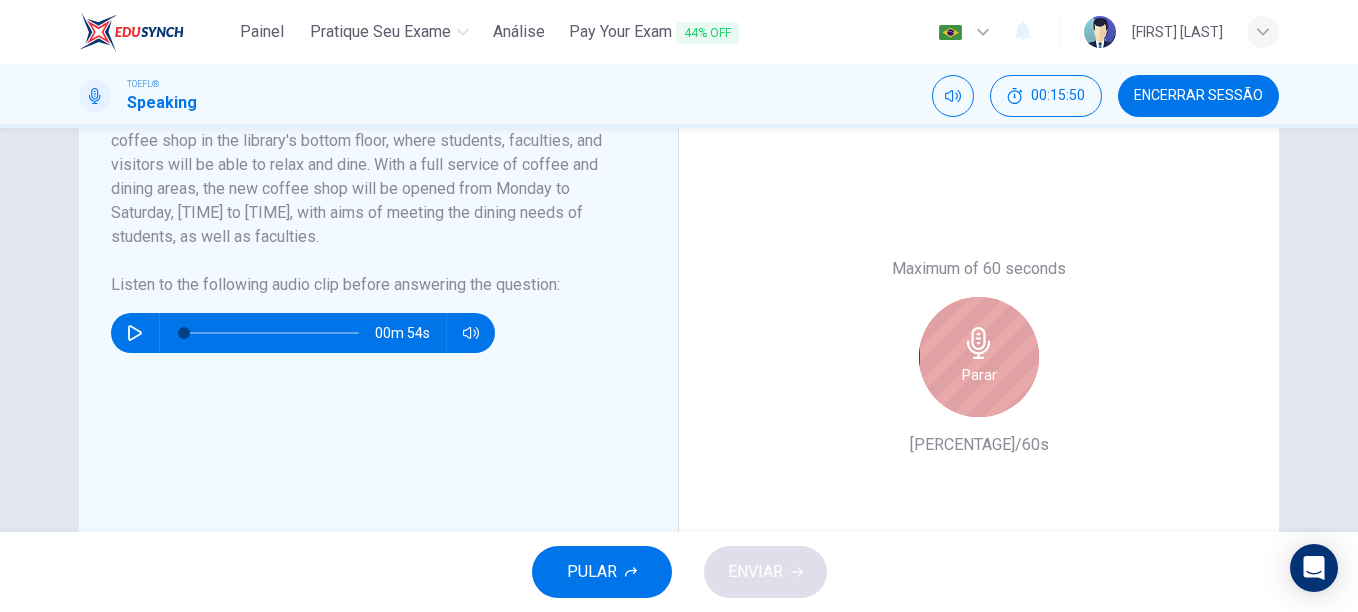 click at bounding box center (979, 343) 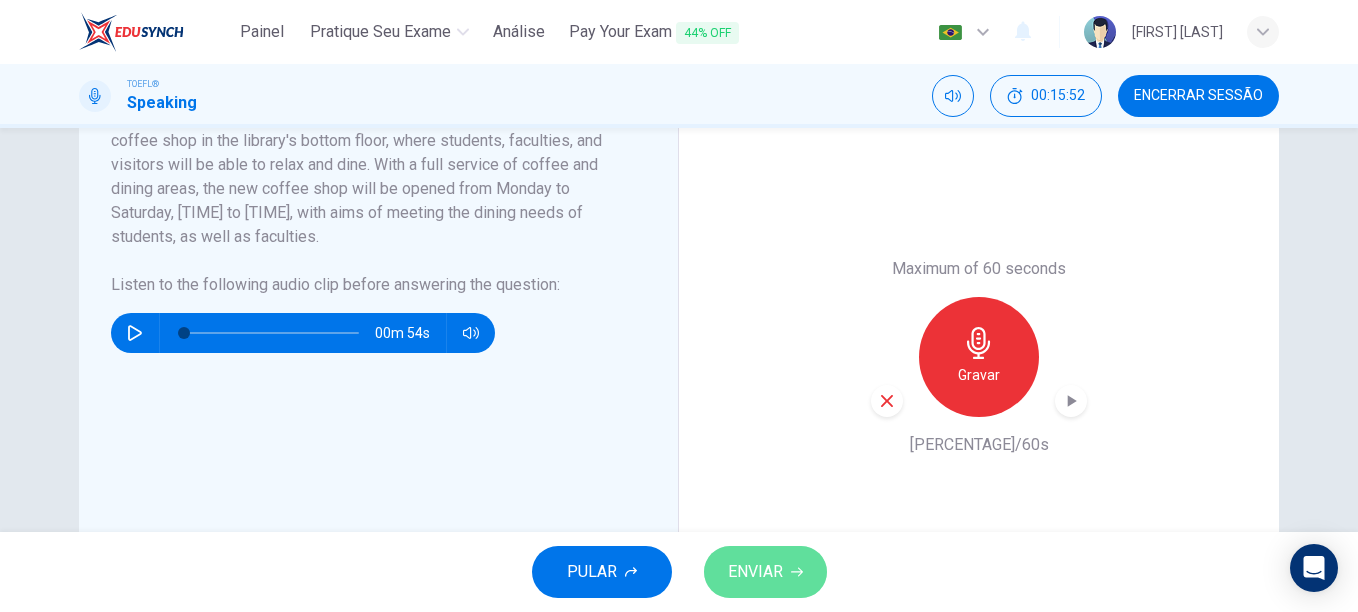 click on "ENVIAR" at bounding box center (755, 572) 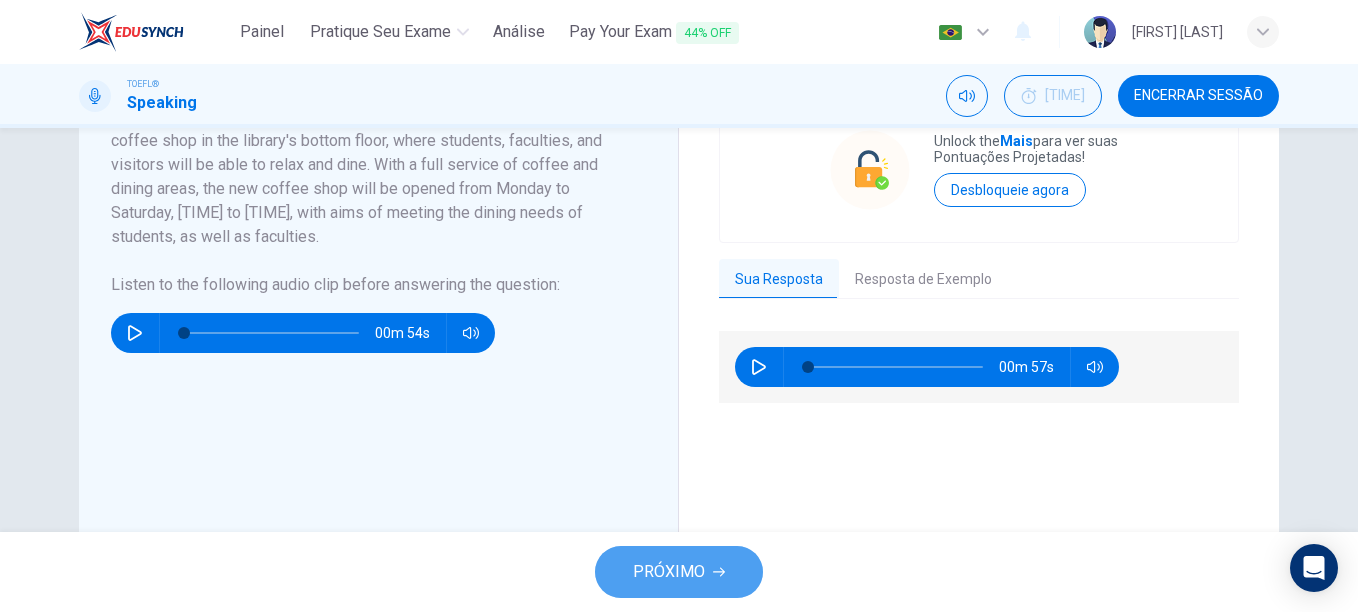 click on "PRÓXIMO" at bounding box center [669, 572] 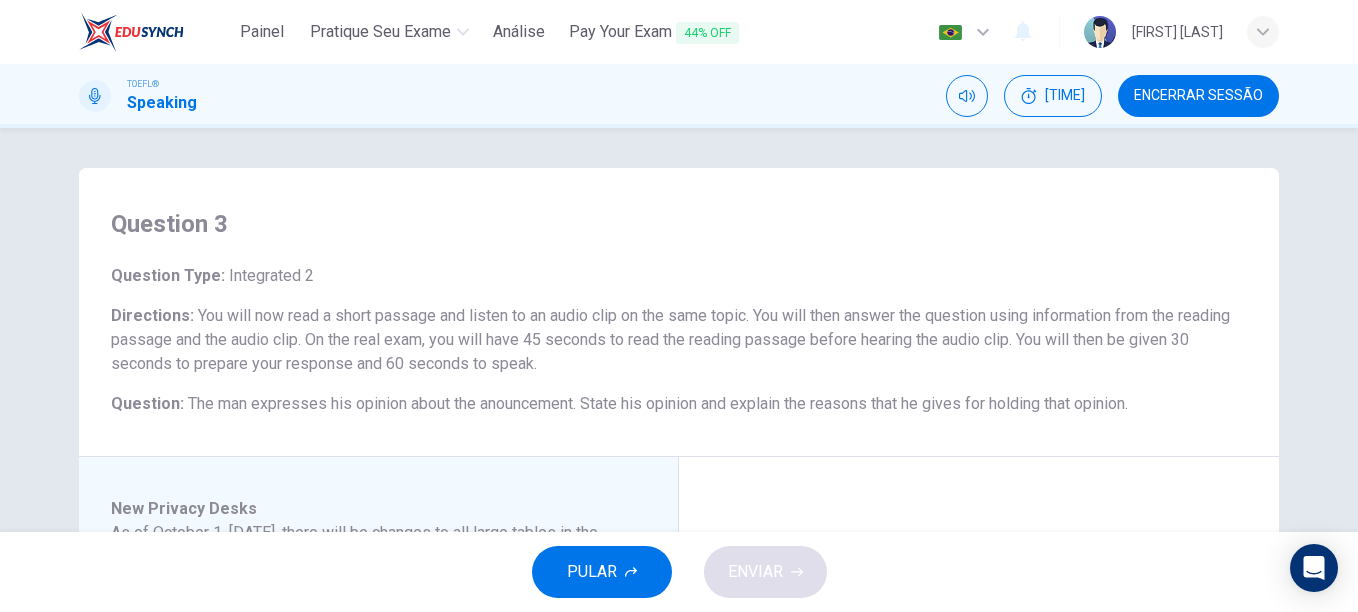 click on "Question   3 Question Type :   Integrated 2 Directions :   You will now read a short passage and listen to an audio clip on the same topic. You will then answer the question using information from the reading passage and the audio clip. On the real exam, you will have 45 seconds to read the reading passage before hearing the audio clip. You will then be given 30 seconds to prepare your response and 60 seconds to speak. Question :     The man expresses his opinion about the anouncement. State his opinion and explain the reasons that he gives for holding that opinion.  Maximum of 60 seconds Gravar 0/60s New Privacy Desks Ouça o seguinte áudio antes de responder a pergunta : 00m 47s Maximum of 60 seconds Gravar 0/60s" at bounding box center (679, 652) 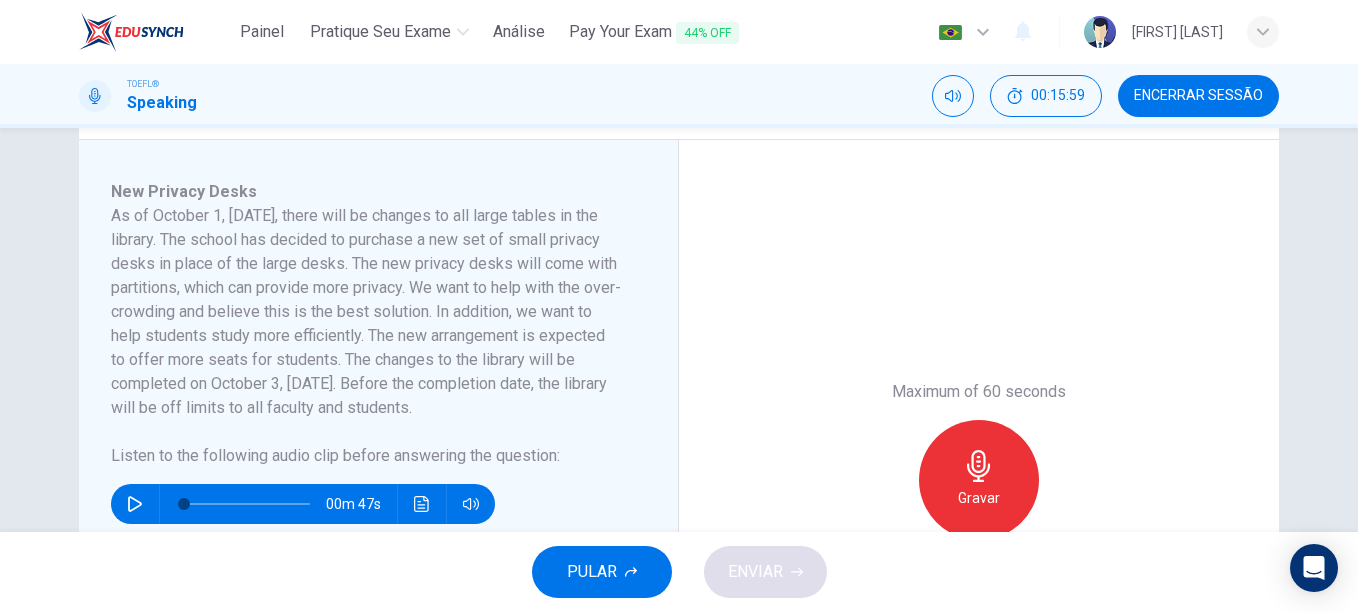 scroll, scrollTop: 320, scrollLeft: 0, axis: vertical 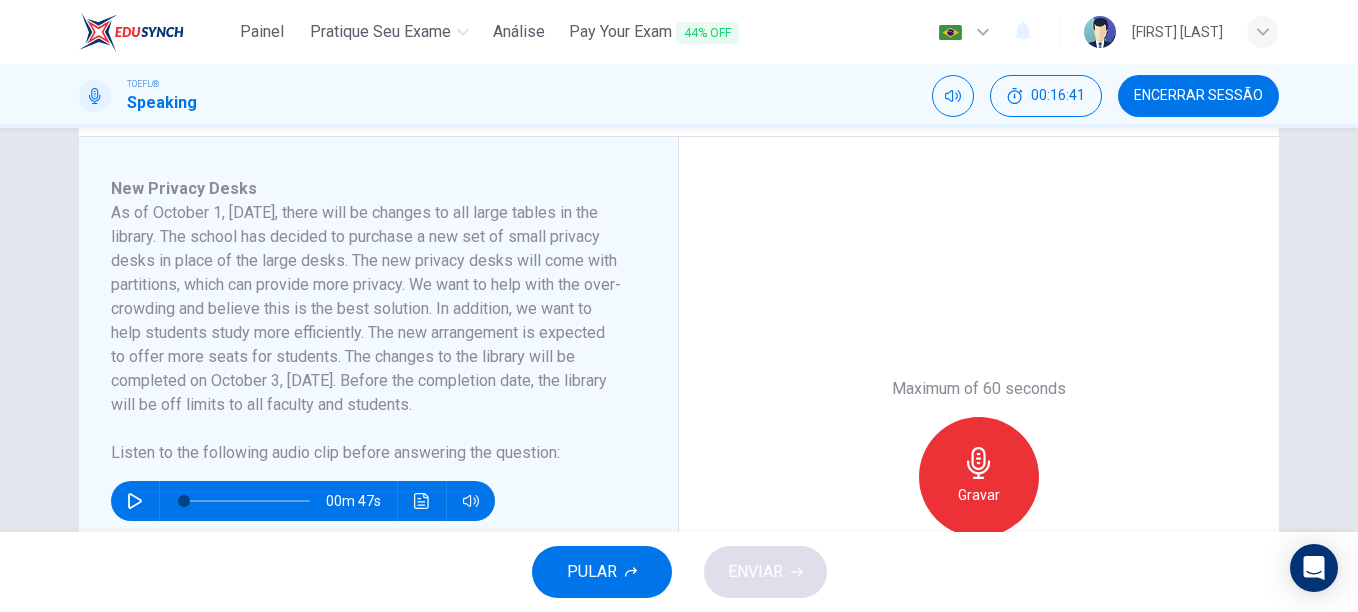 click on "00m 47s" at bounding box center [303, 501] 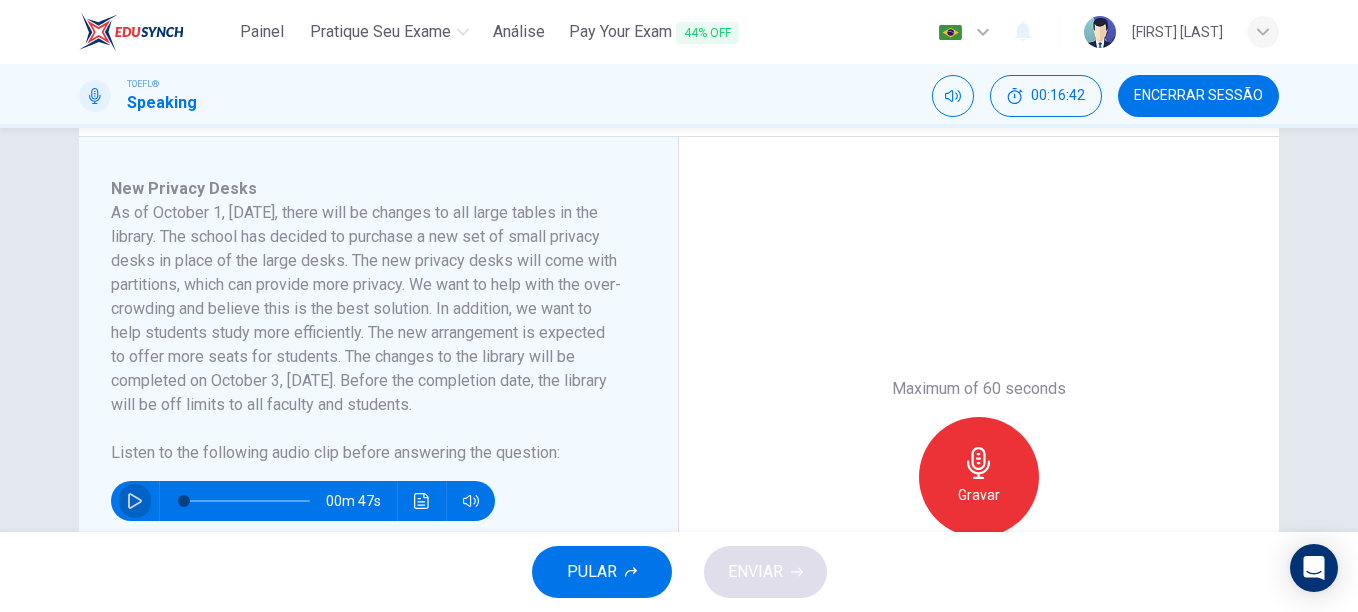 click at bounding box center (135, 501) 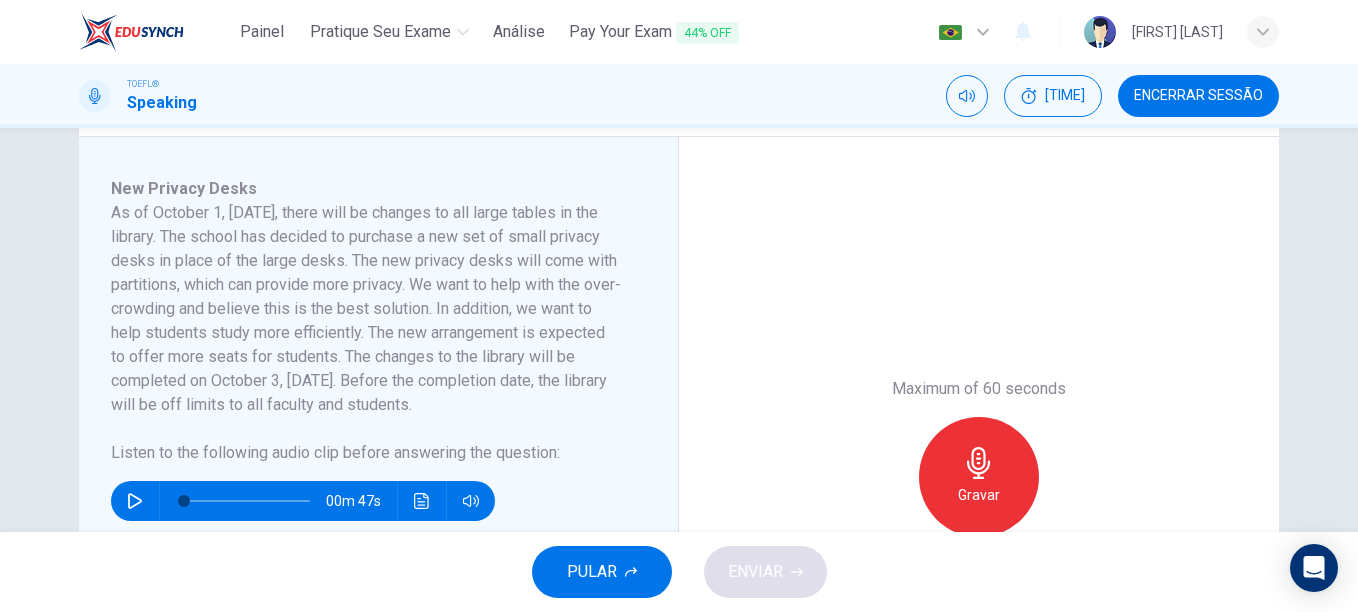 click on "Gravar" at bounding box center [979, 495] 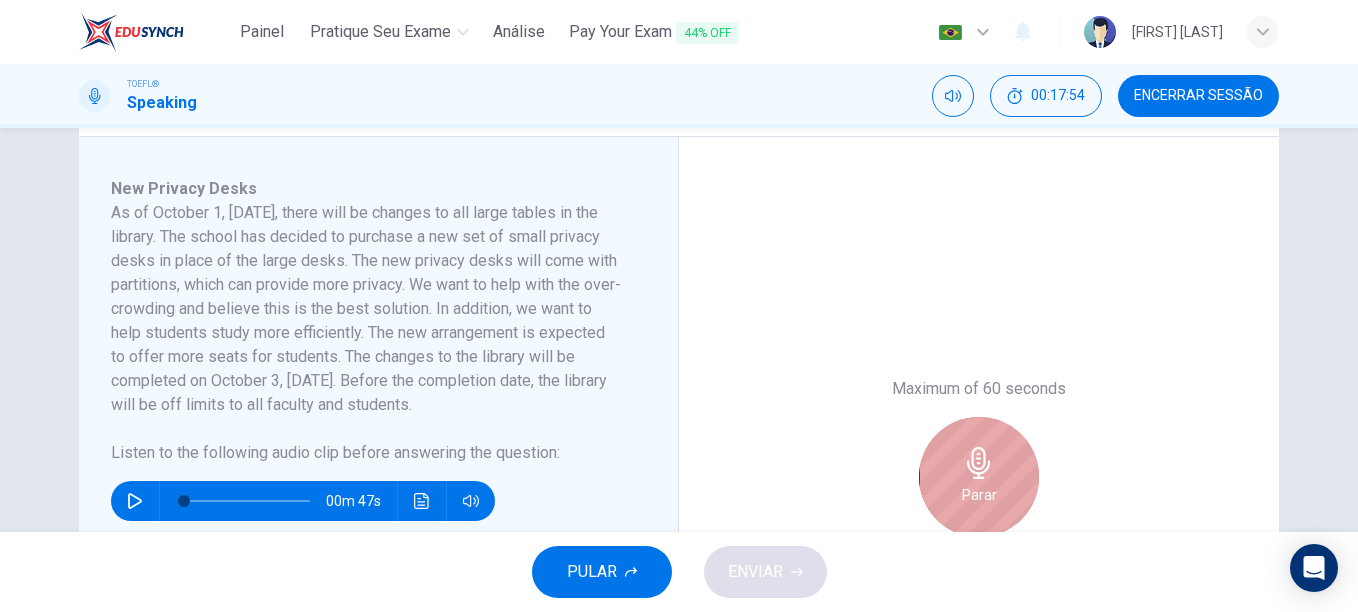 click at bounding box center (979, 463) 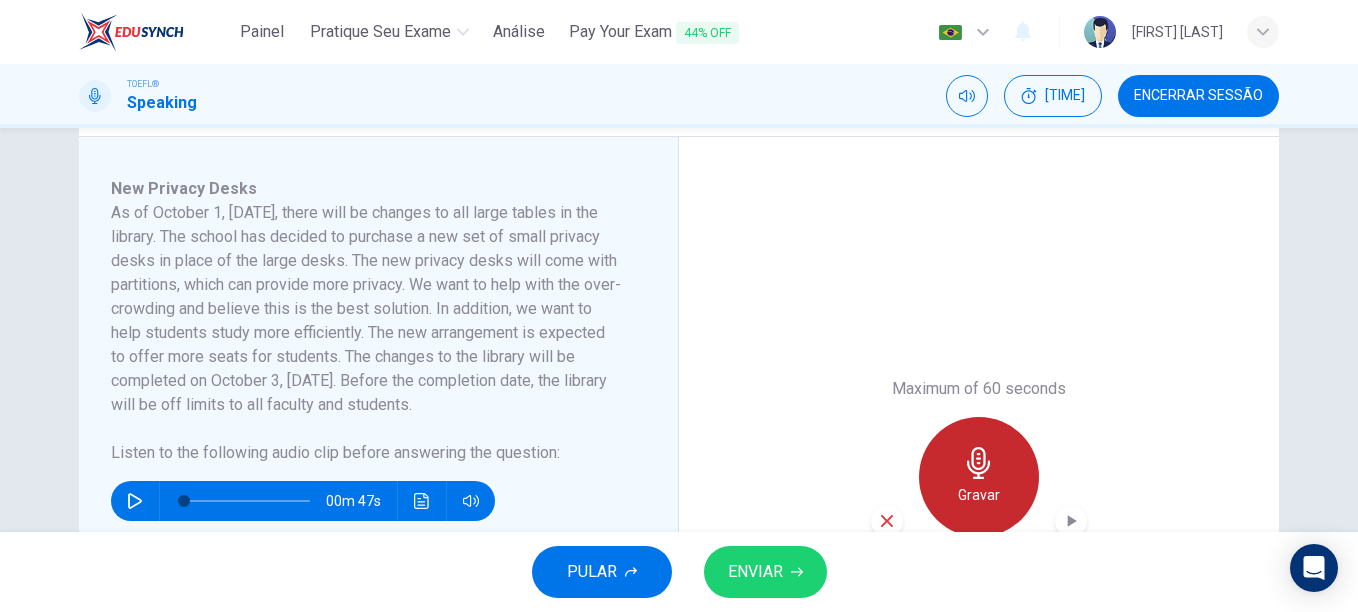click at bounding box center (979, 463) 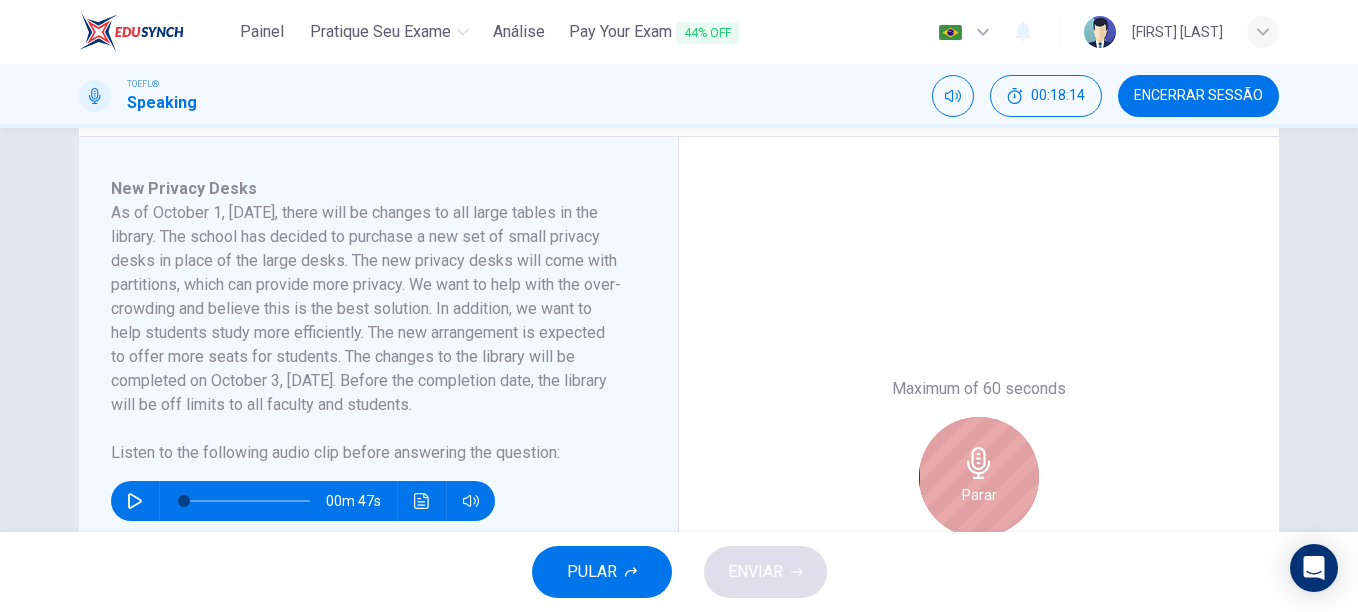 click at bounding box center (979, 463) 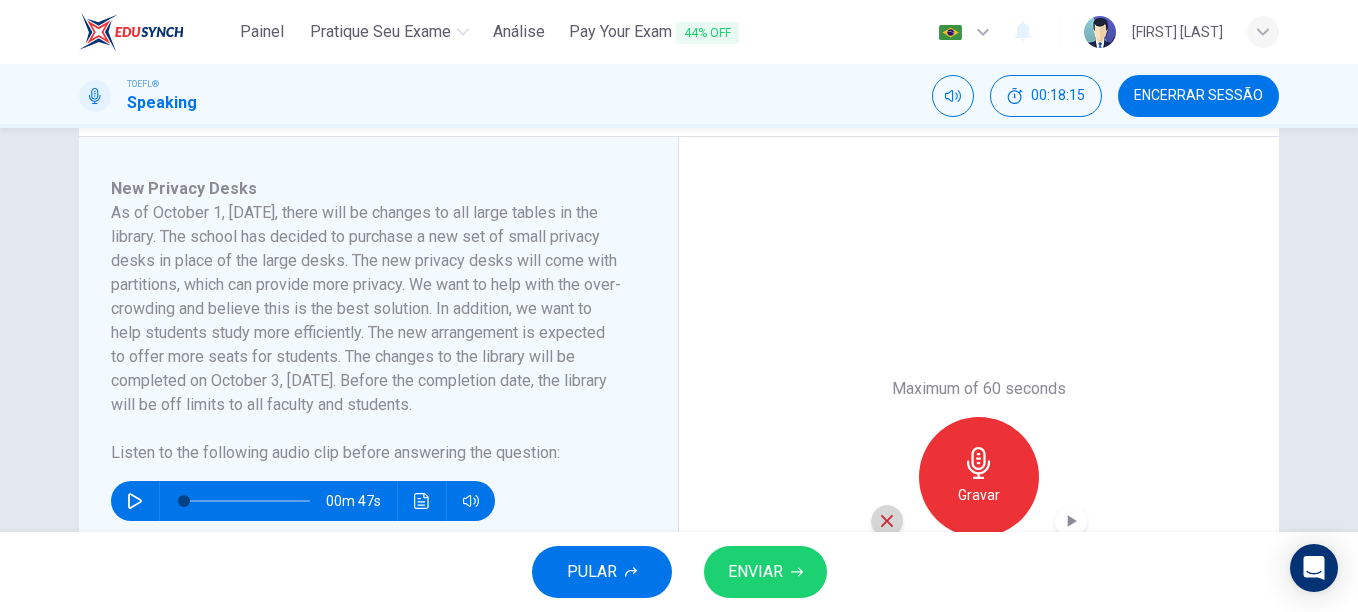 click at bounding box center [887, 521] 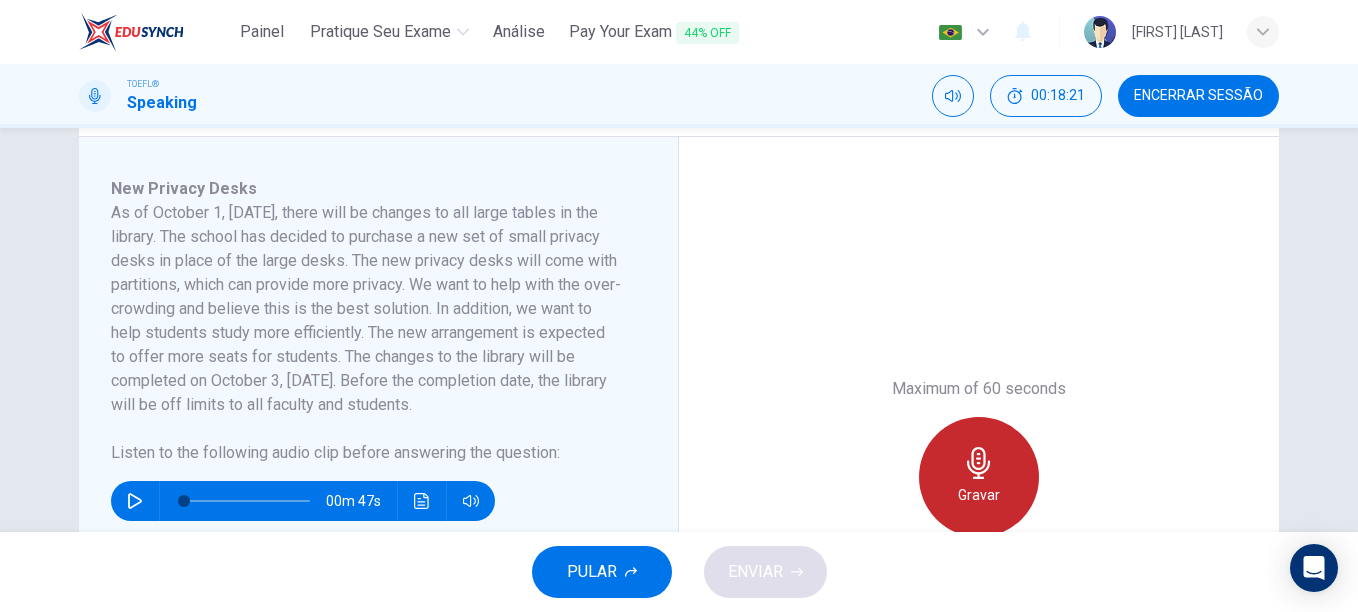 click on "Gravar" at bounding box center [979, 495] 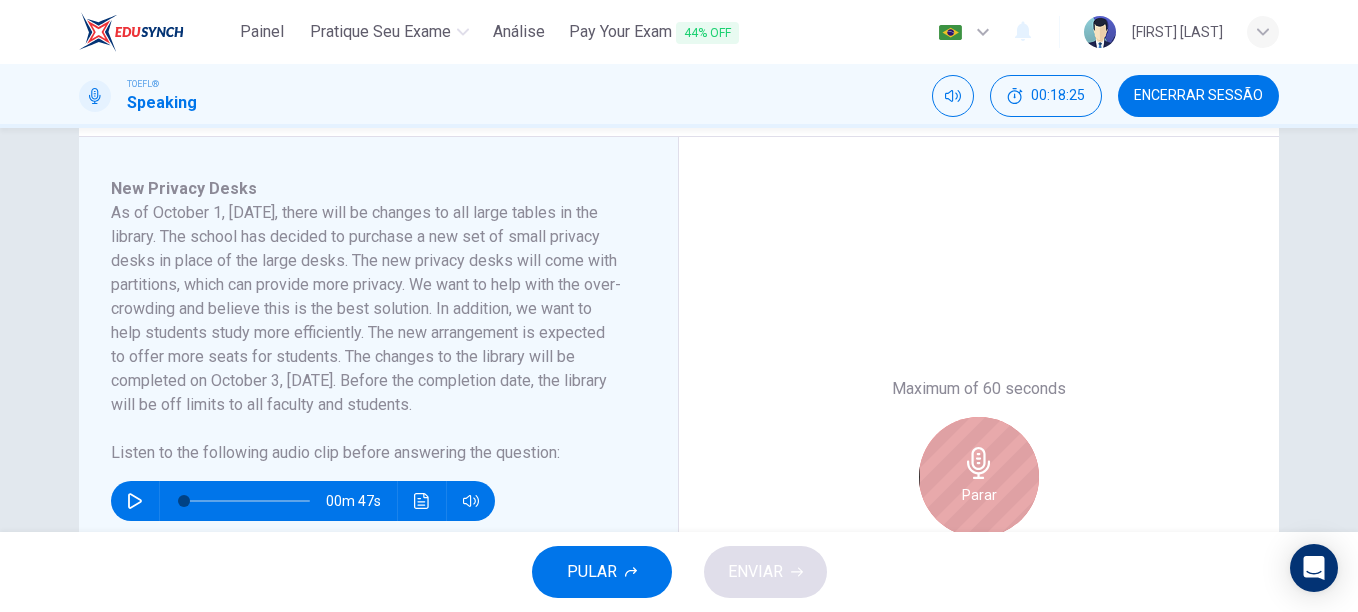 click on "Parar" at bounding box center (979, 495) 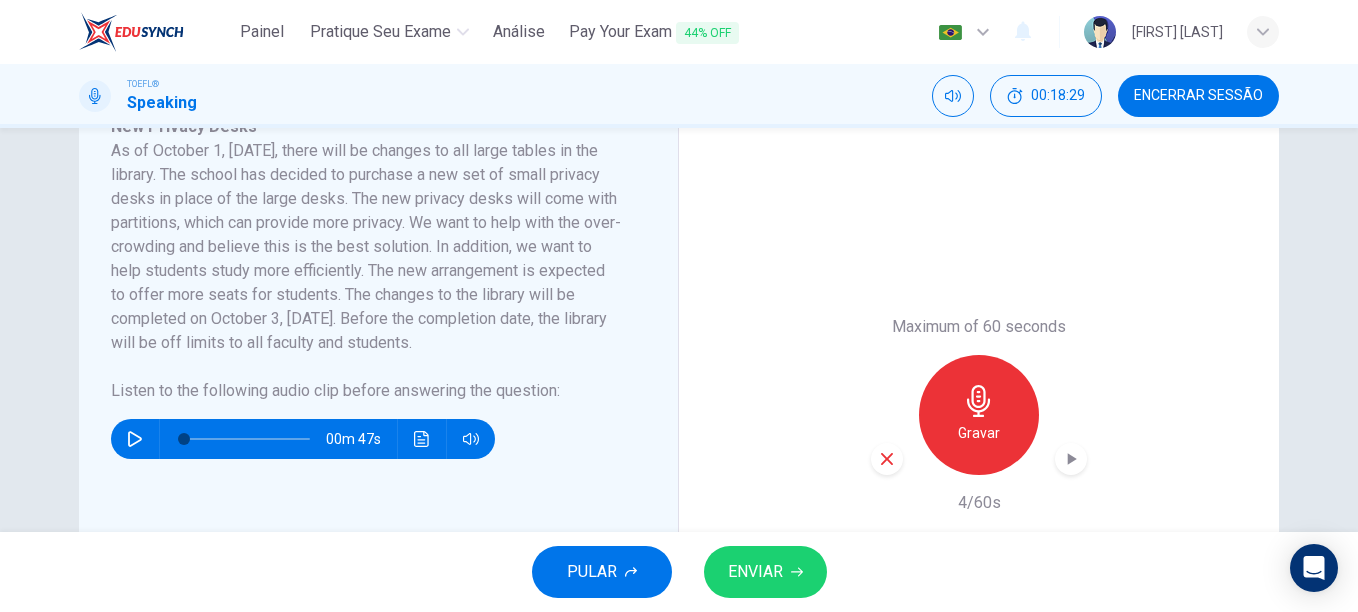 scroll, scrollTop: 385, scrollLeft: 0, axis: vertical 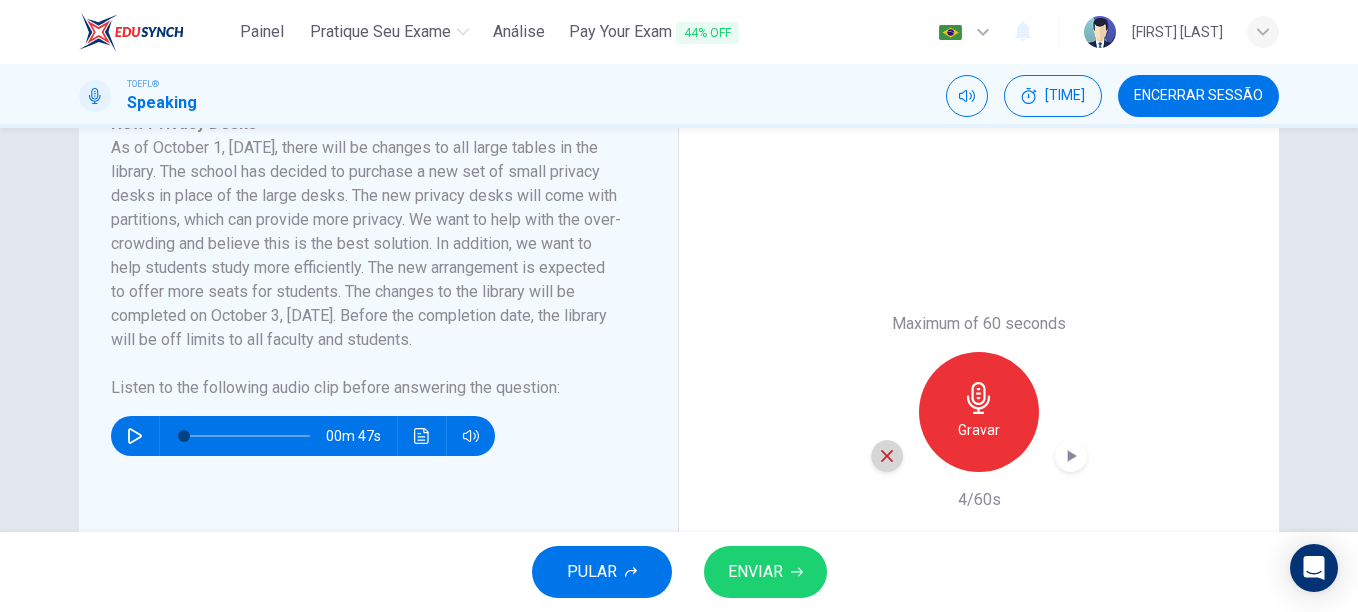 click at bounding box center [887, 456] 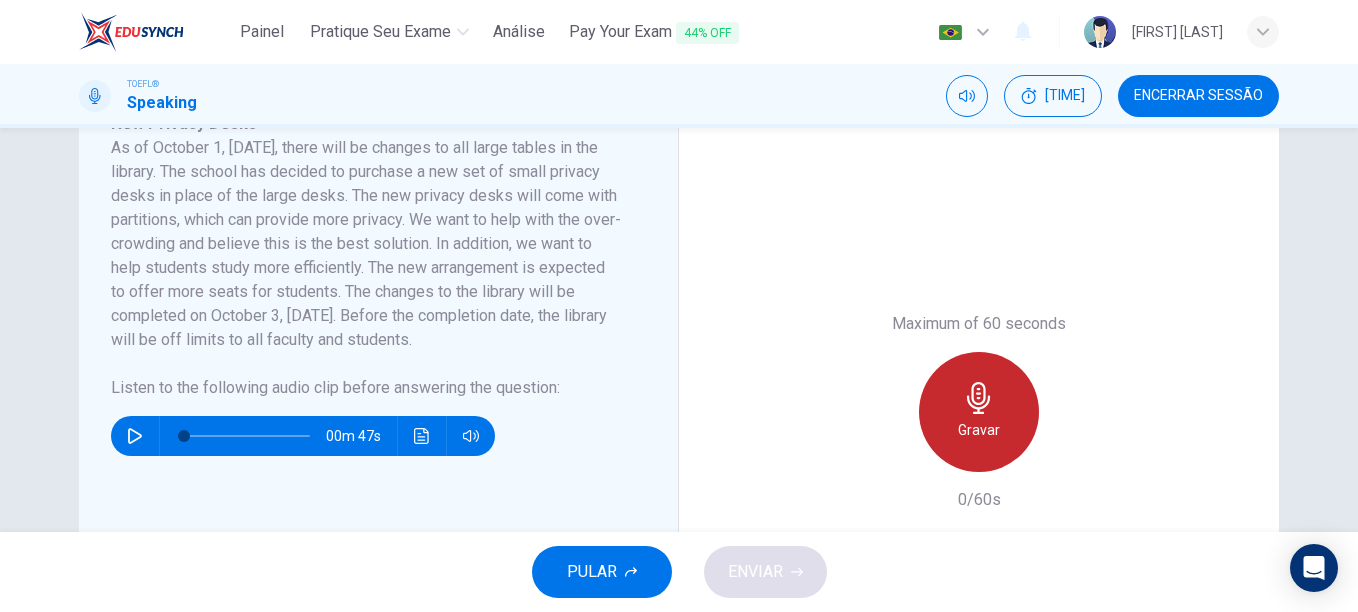 click on "Gravar" at bounding box center [979, 430] 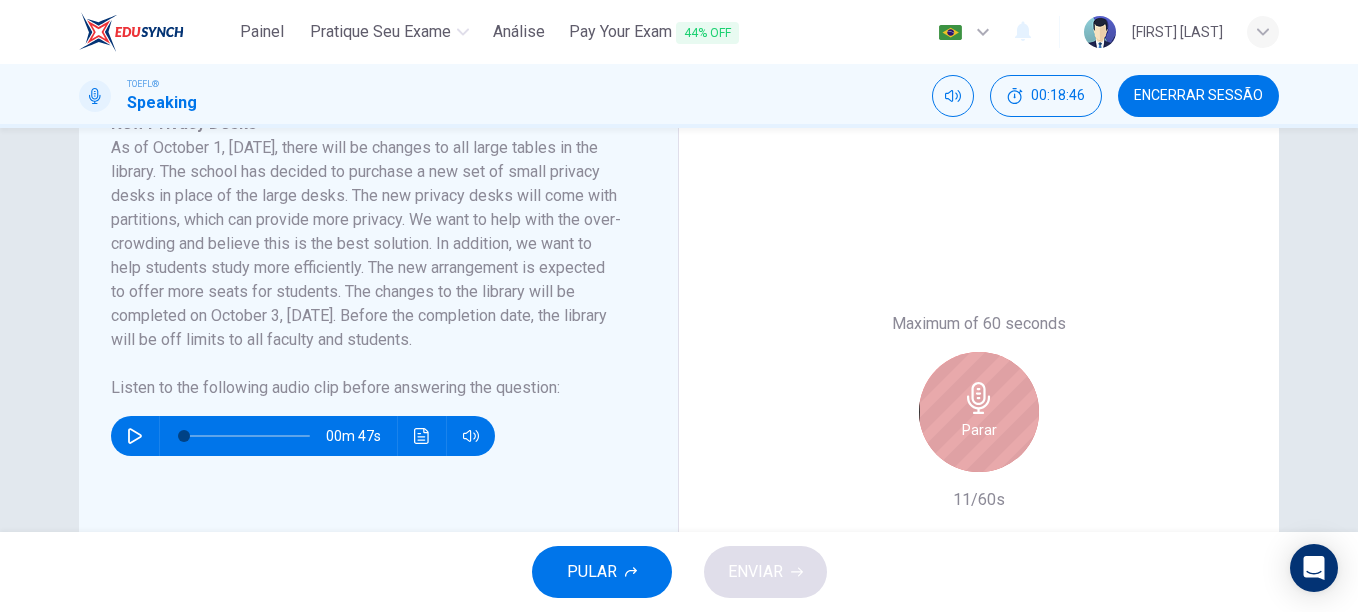 click on "Parar" at bounding box center [979, 430] 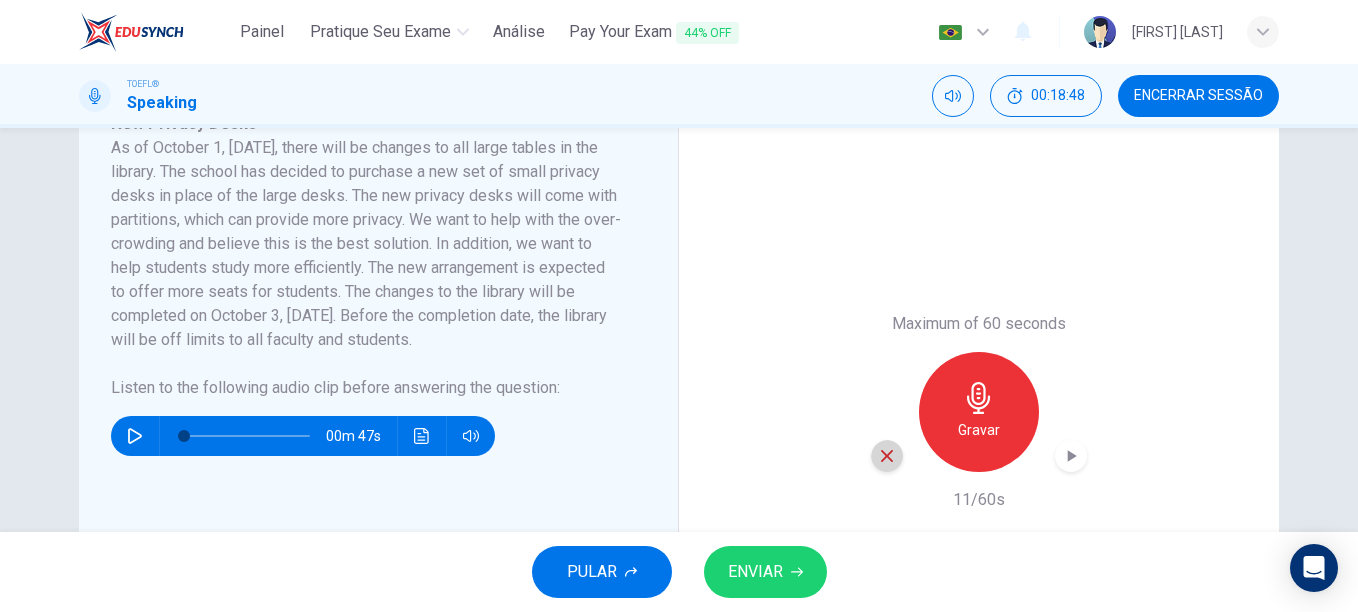 click at bounding box center (887, 456) 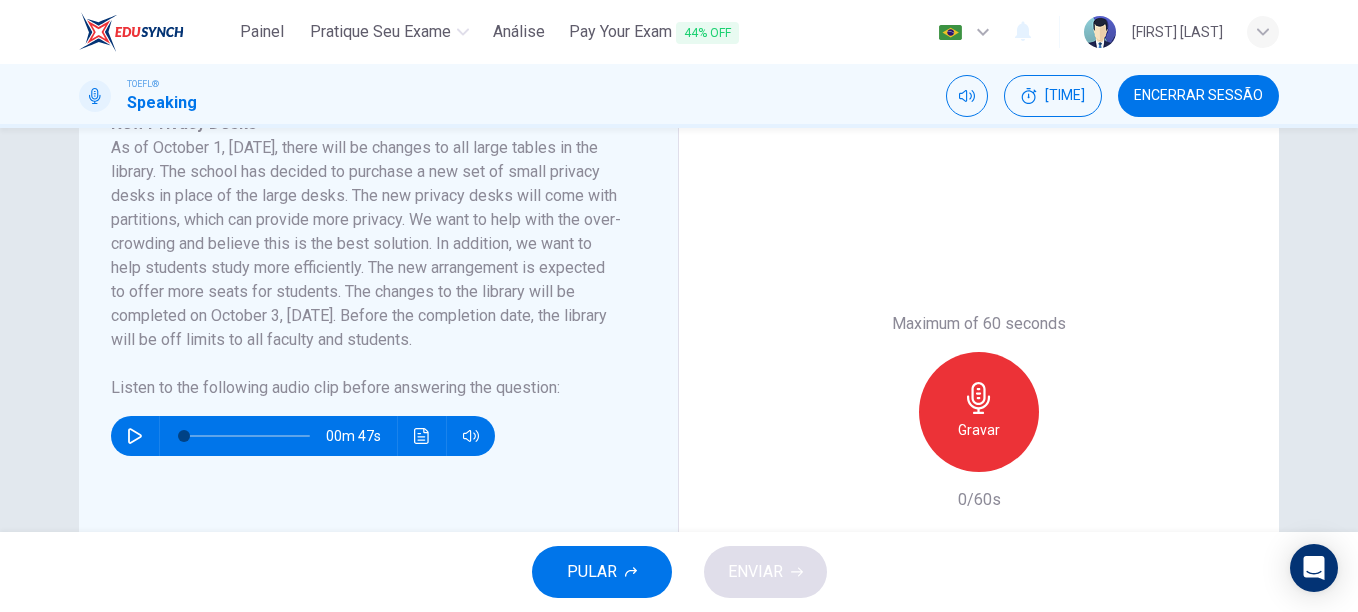 click on "Gravar" at bounding box center [979, 412] 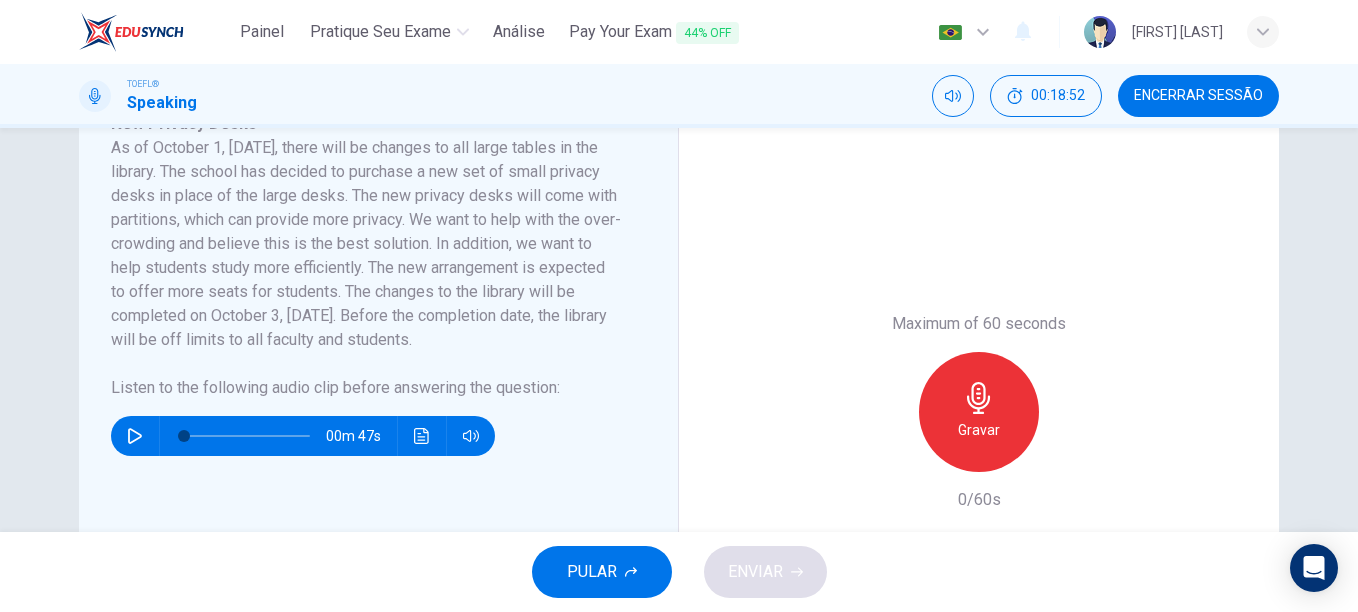 click on "Gravar" at bounding box center [979, 412] 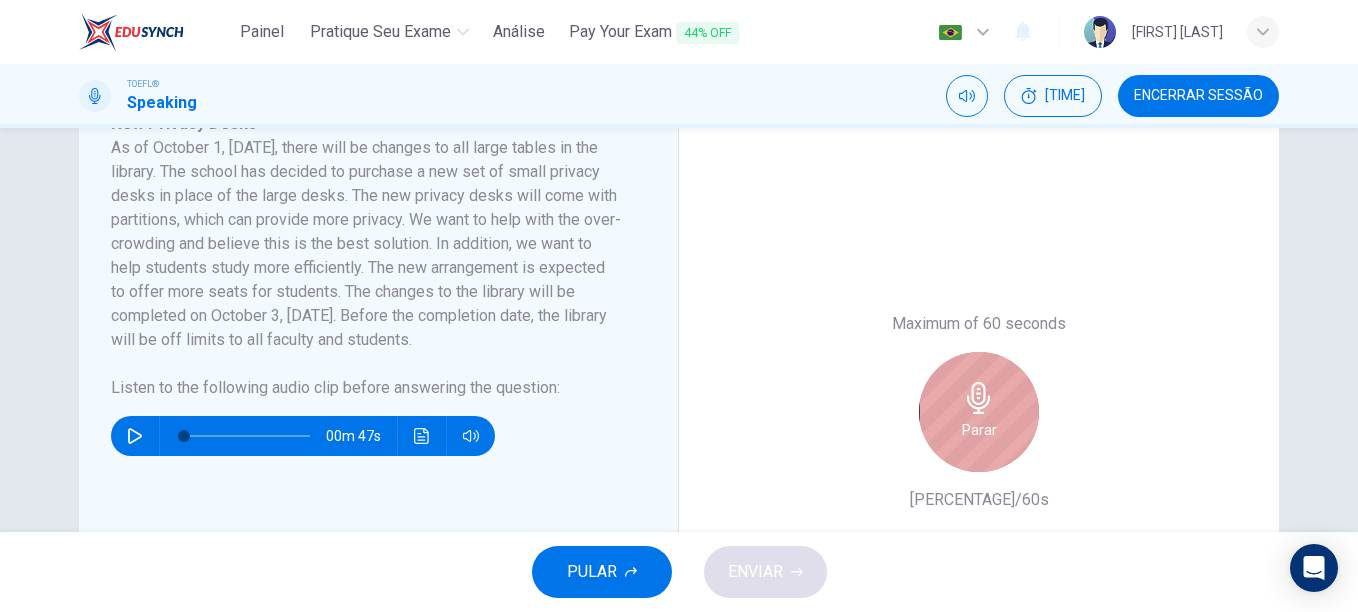 click on "Parar" at bounding box center [979, 412] 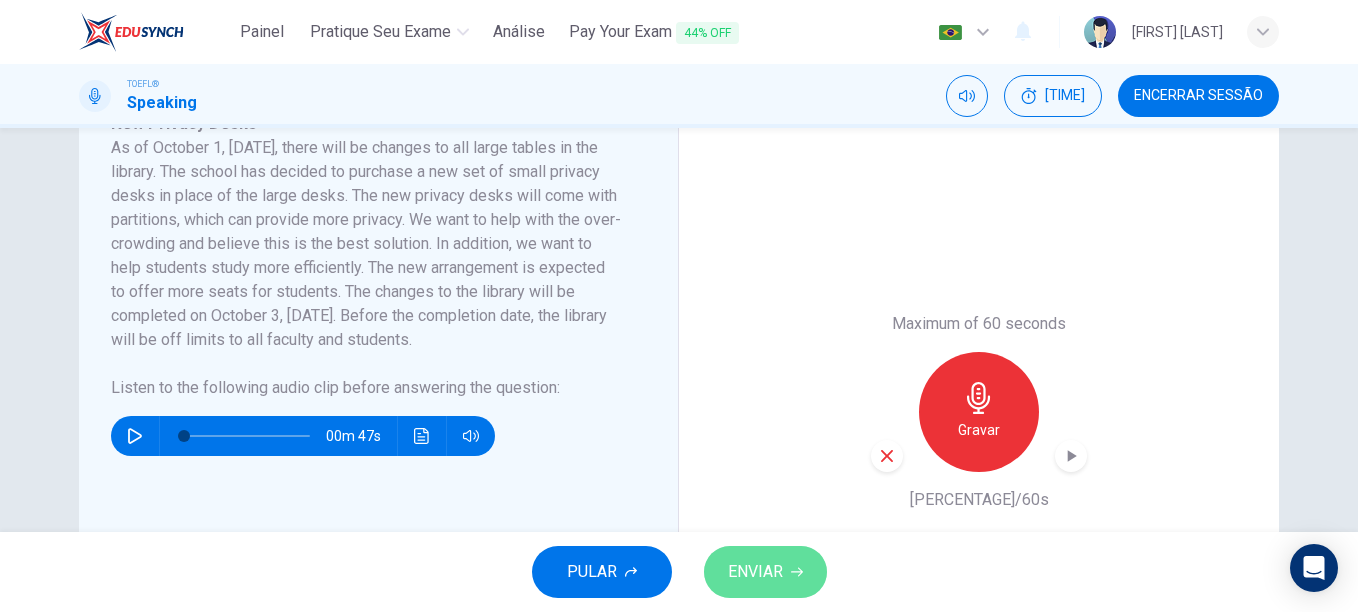 click on "ENVIAR" at bounding box center [755, 572] 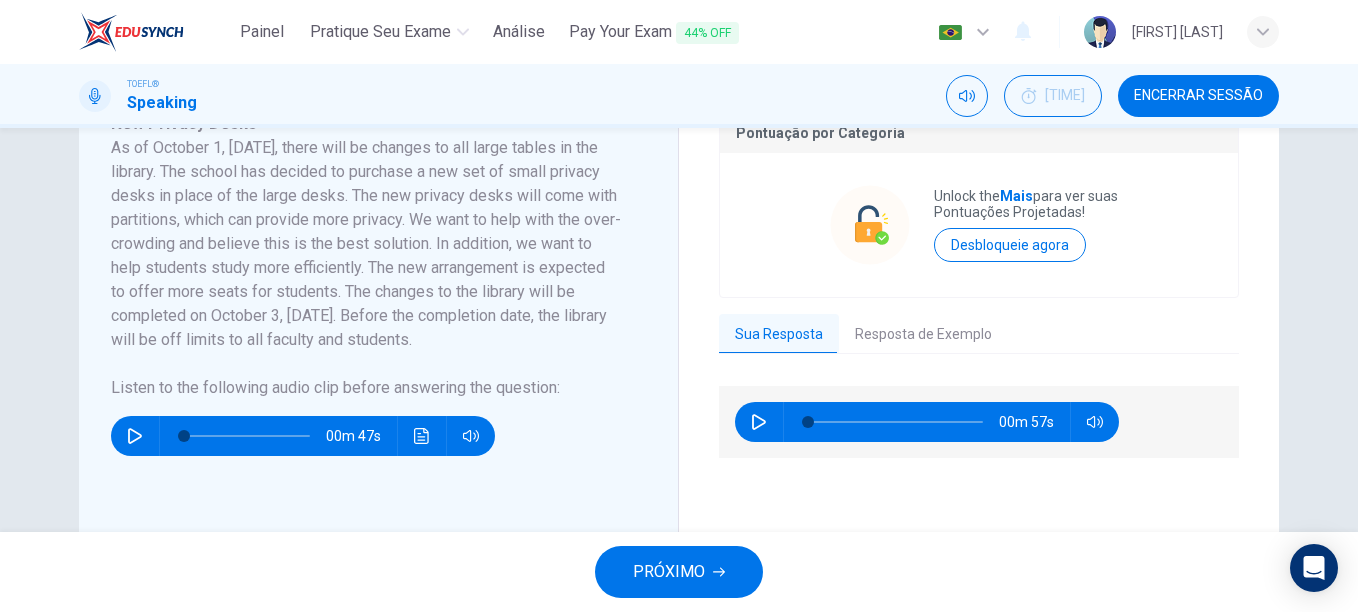 click on "Question   3 Question Type :   Integrated 2 Directions :   You will now read a short passage and listen to an audio clip on the same topic. You will then answer the question using information from the reading passage and the audio clip. On the real exam, you will have 45 seconds to read the reading passage before hearing the audio clip. You will then be given 30 seconds to prepare your response and 60 seconds to speak. Question :     The man expresses his opinion about the anouncement. State his opinion and explain the reasons that he gives for holding that opinion.  Pontuação por Categoria Desbloqueie o  Mais  para ver suas Pontuações Projetadas! Desbloqueie agora Sua Resposta Resposta de Exemplo 00m 57s 01m 00s New Privacy Desks Ouça o seguinte áudio antes de responder a pergunta : 00m 47s Pontuação por Categoria Desbloqueie o  Mais  para ver suas Pontuações Projetadas! Desbloqueie agora Sua Resposta Resposta de Exemplo 00m 57s 01m 00s" at bounding box center (679, 330) 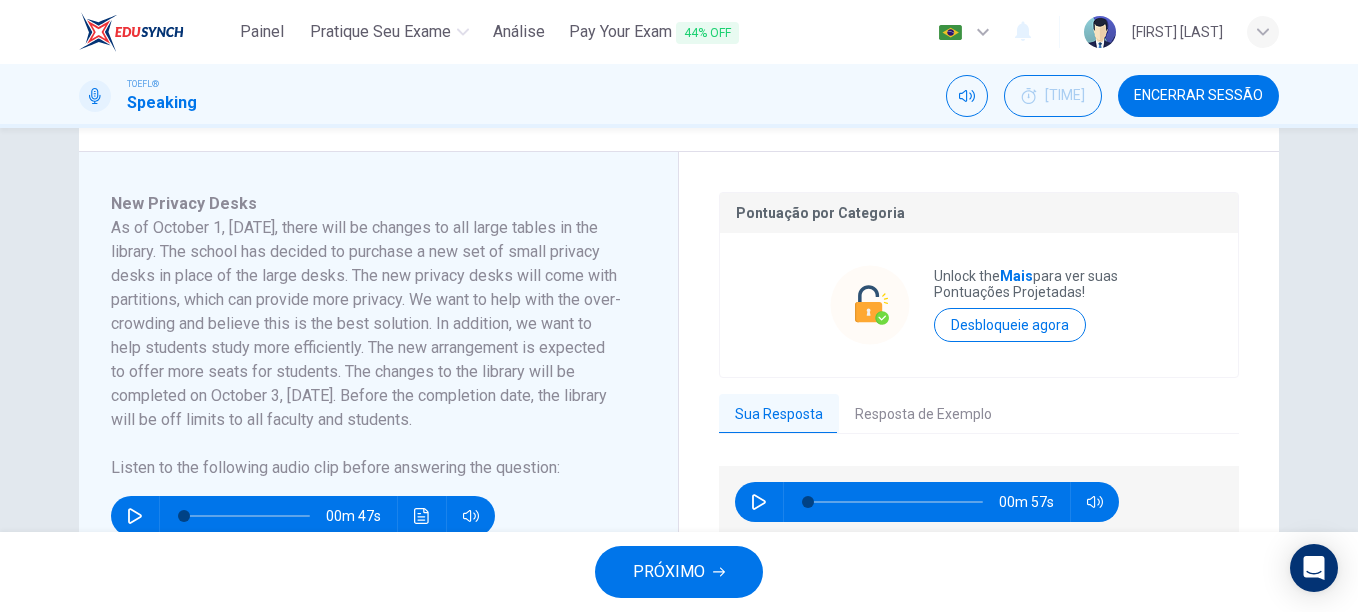scroll, scrollTop: 345, scrollLeft: 0, axis: vertical 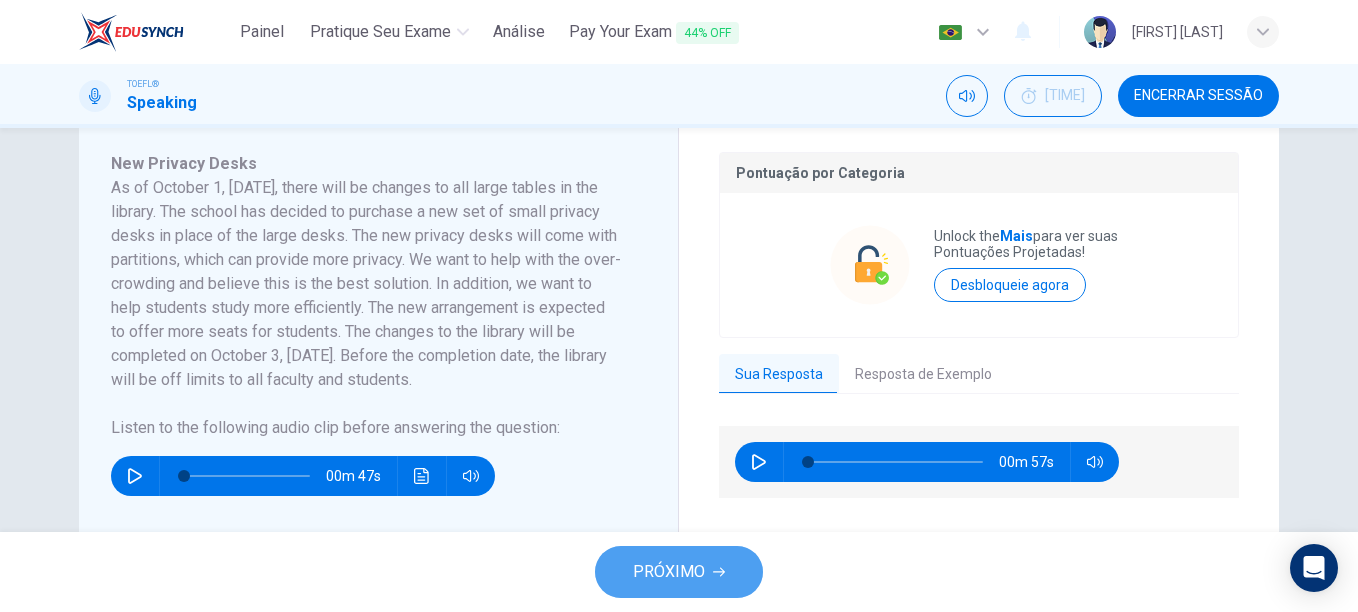 click on "PRÓXIMO" at bounding box center (679, 572) 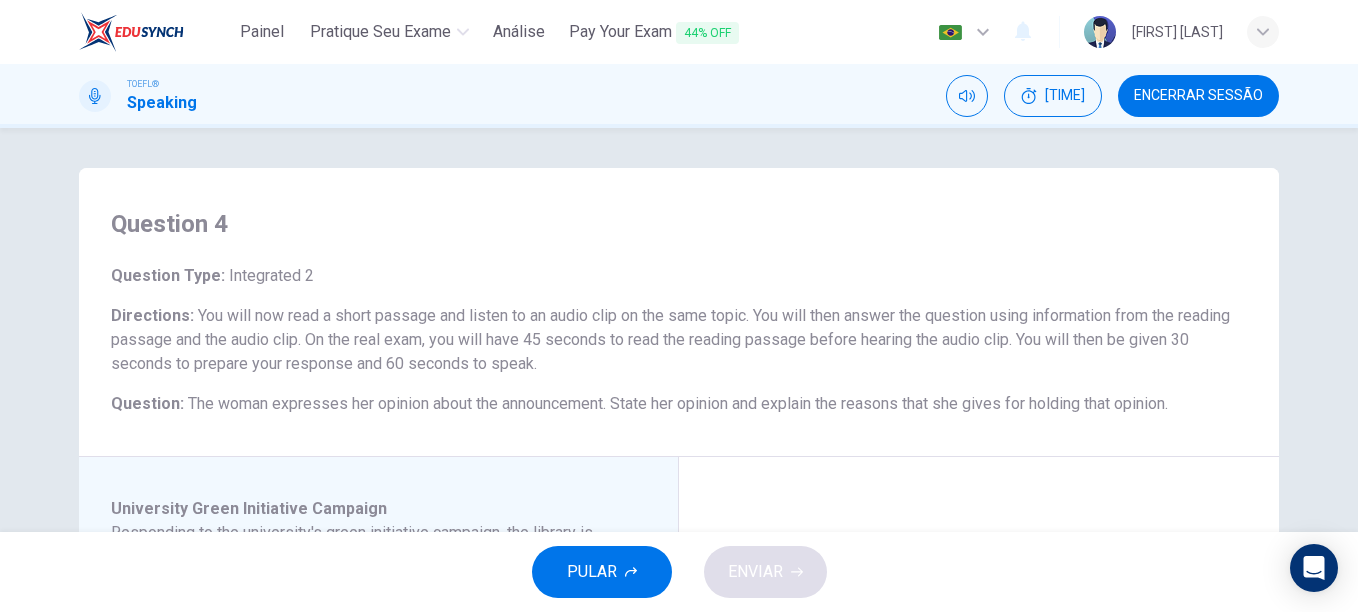 click on "Question : The woman expresses her opinion about the announcement. State her opinion and explain the reasons that she gives for holding that opinion." at bounding box center (679, 404) 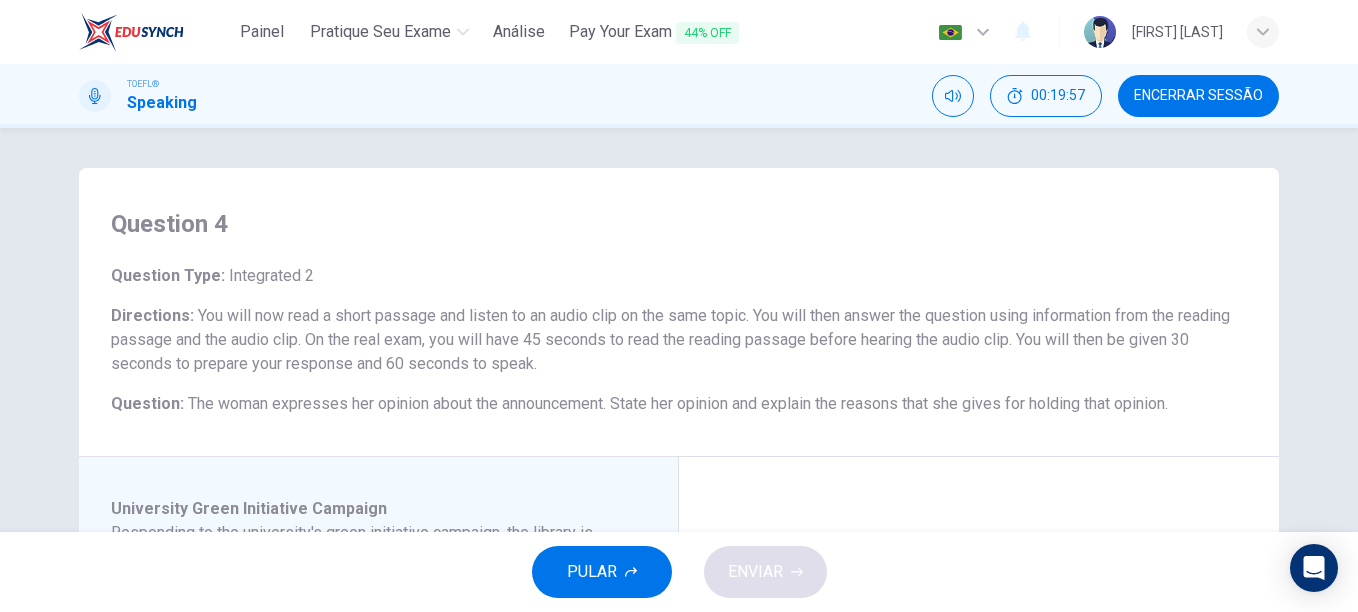 scroll, scrollTop: 40, scrollLeft: 0, axis: vertical 